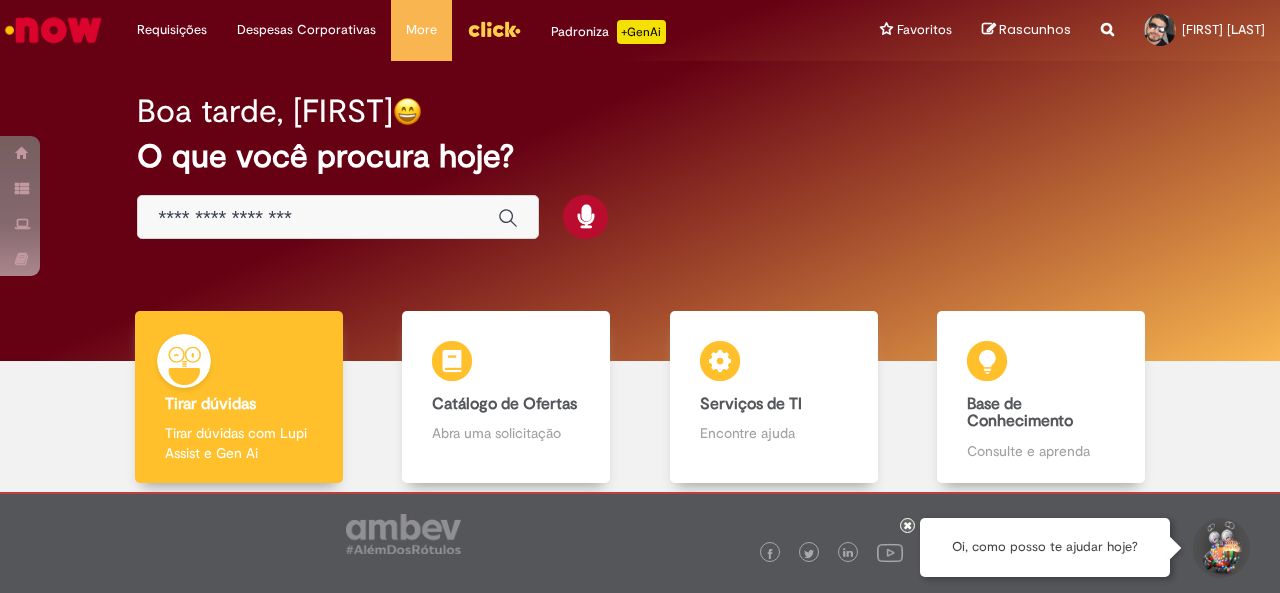 scroll, scrollTop: 0, scrollLeft: 0, axis: both 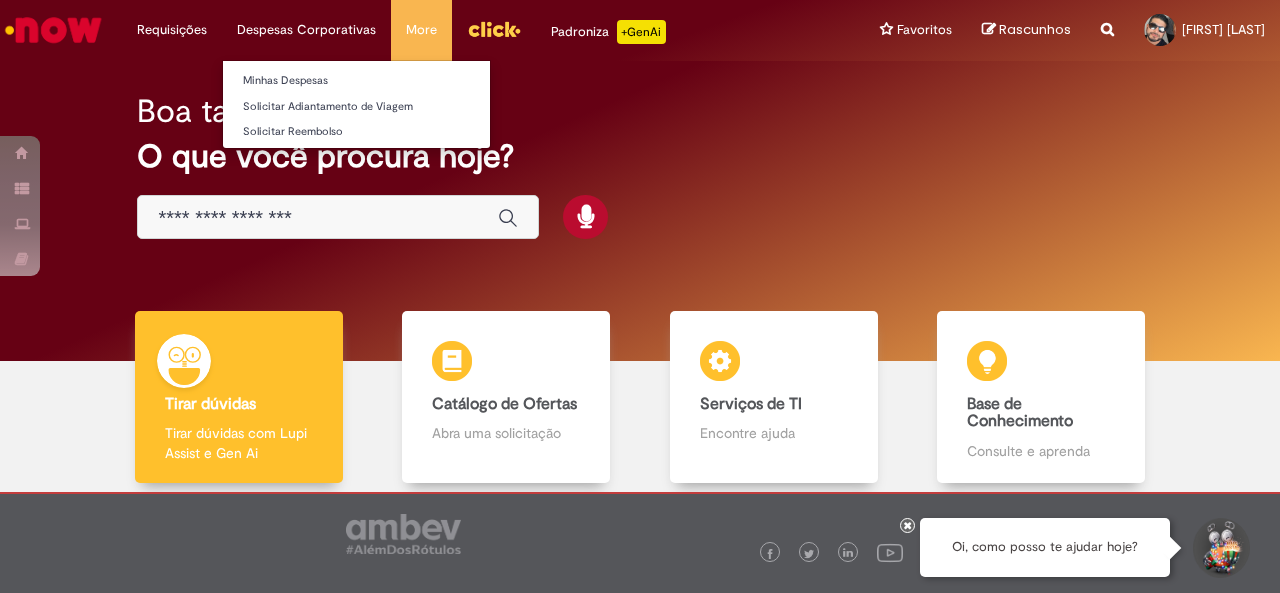 click on "Despesas Corporativas
Minhas Despesas
Solicitar Adiantamento de Viagem
Solicitar Reembolso" at bounding box center [172, 30] 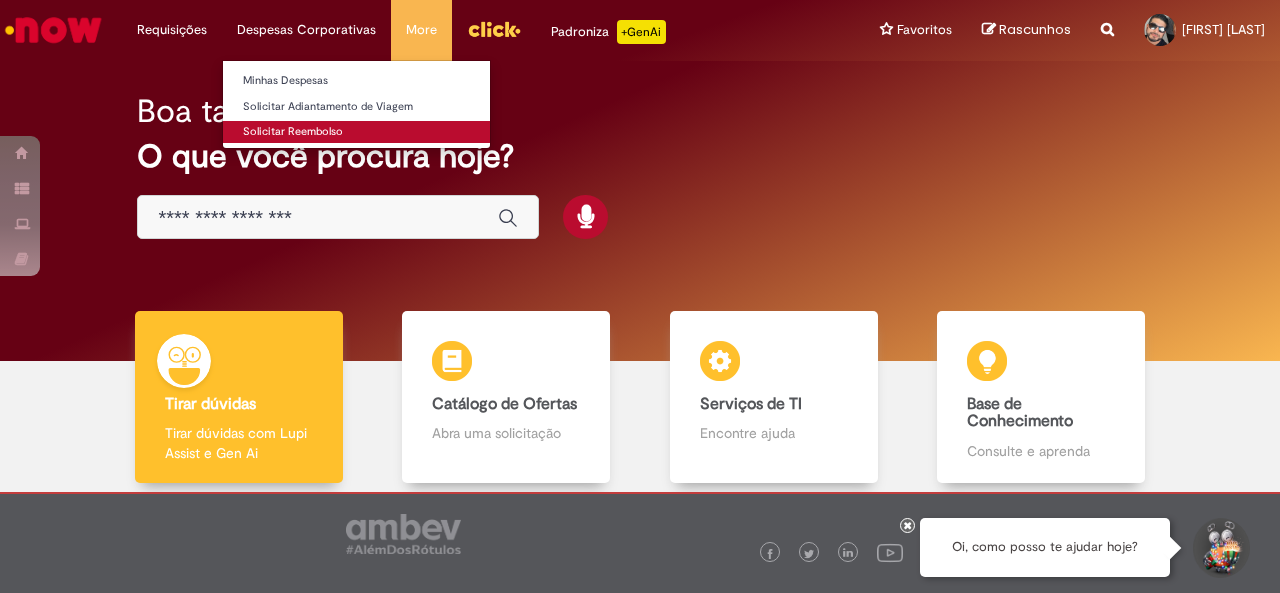click on "Solicitar Reembolso" at bounding box center (356, 132) 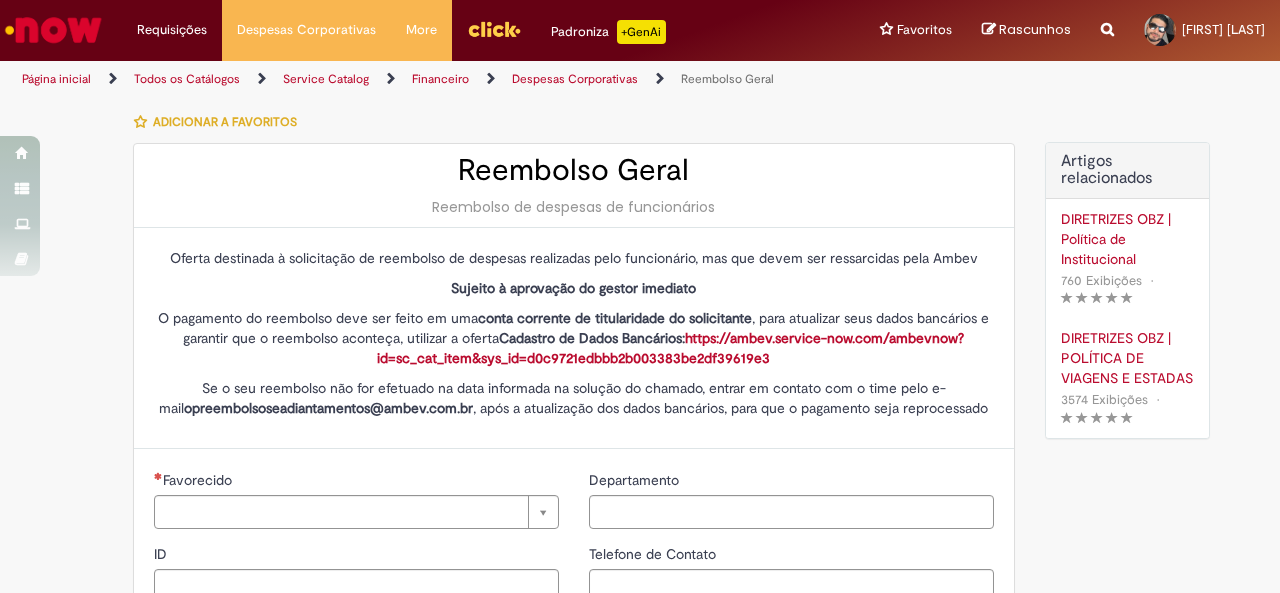 type on "********" 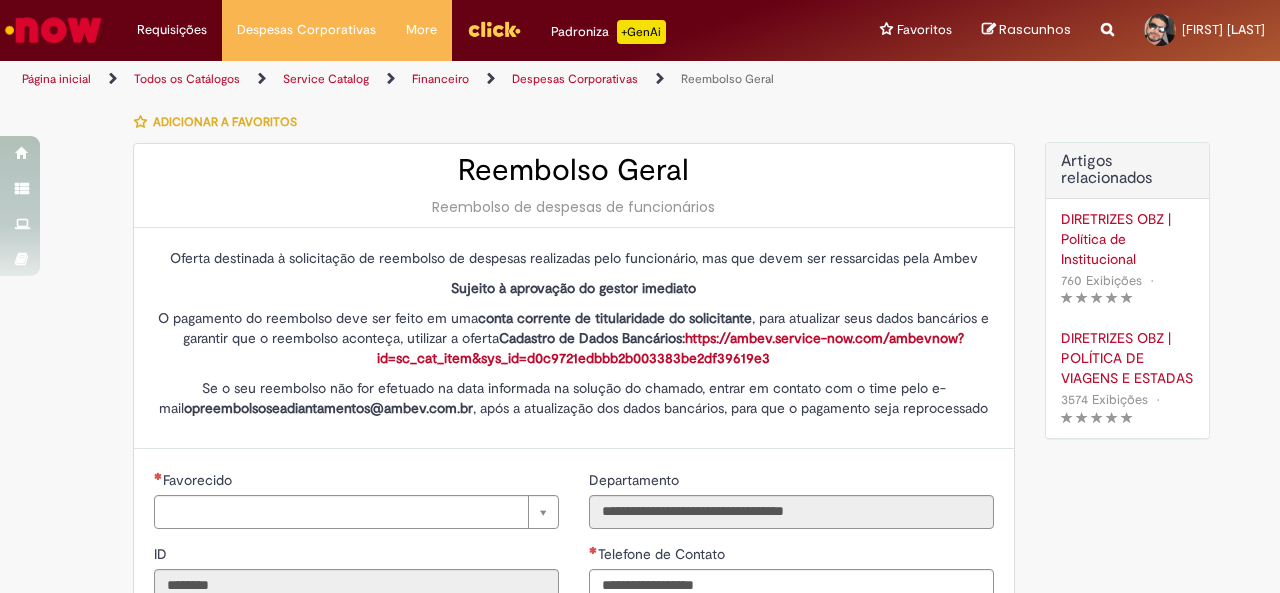 type on "**********" 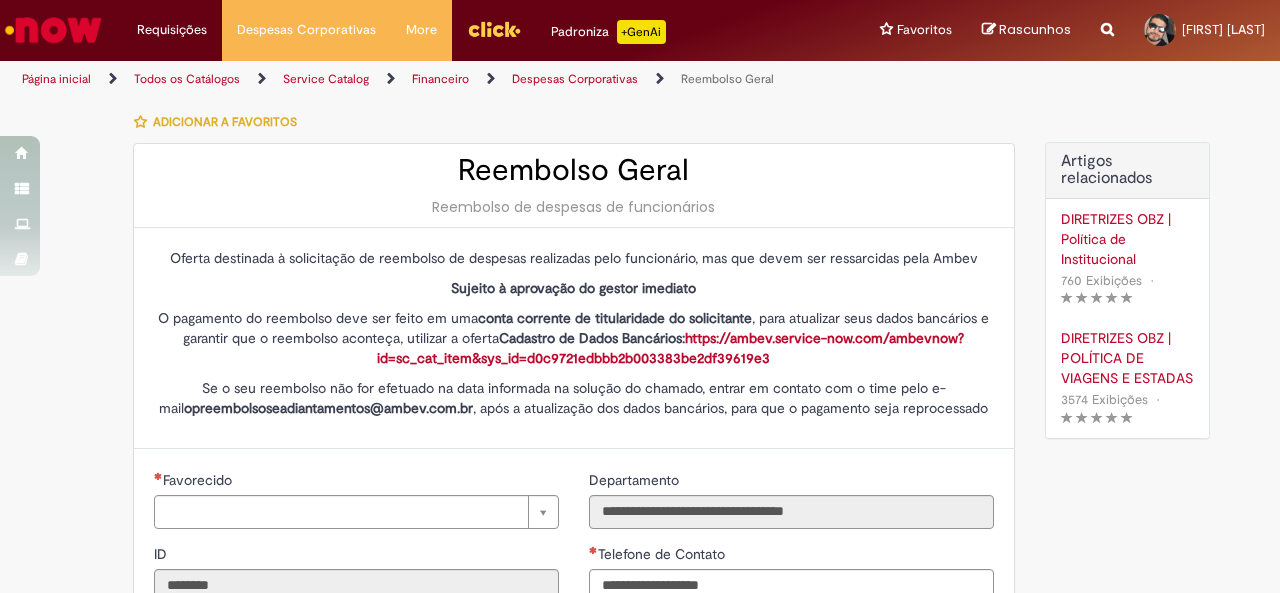 type on "**********" 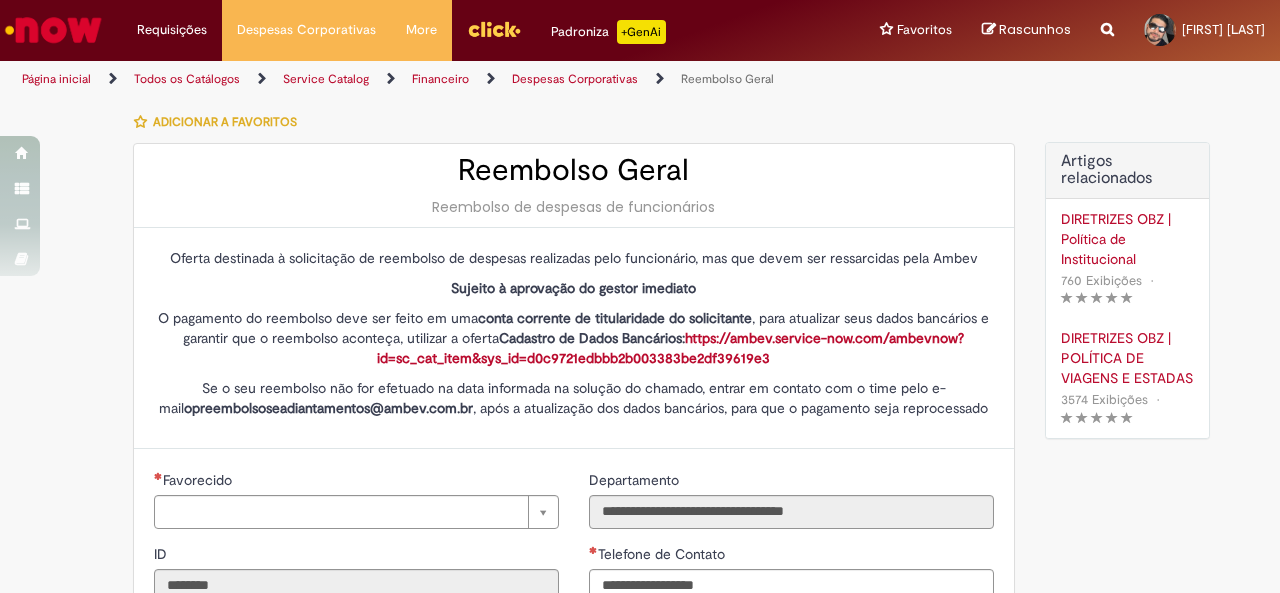 type on "**********" 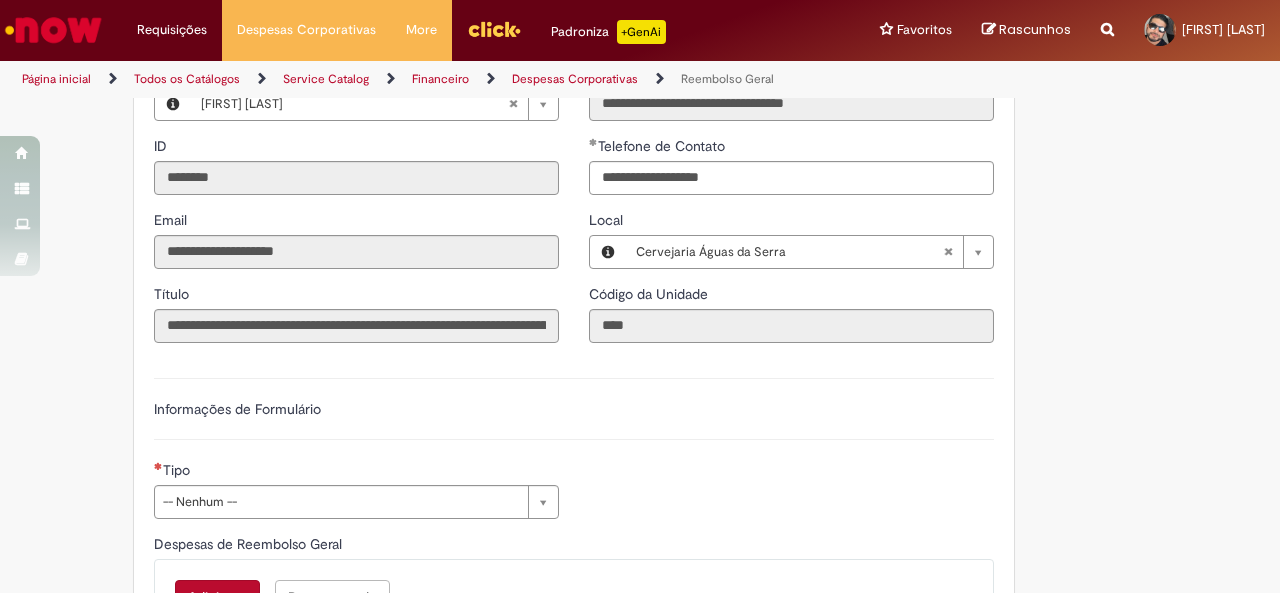 scroll, scrollTop: 600, scrollLeft: 0, axis: vertical 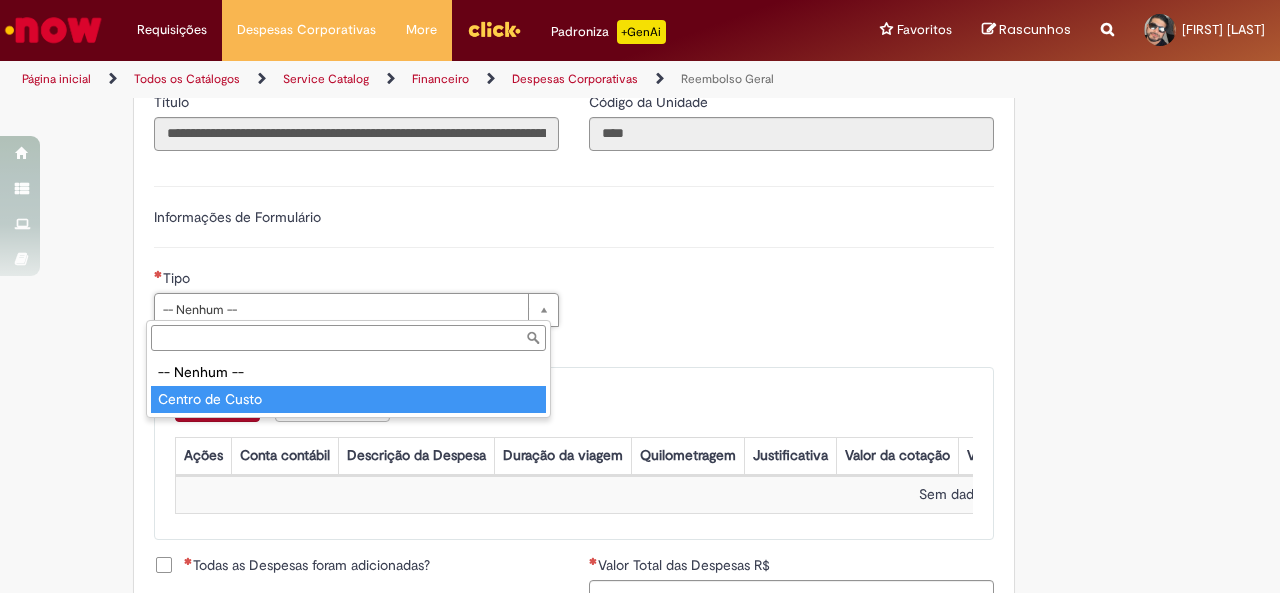 type on "**********" 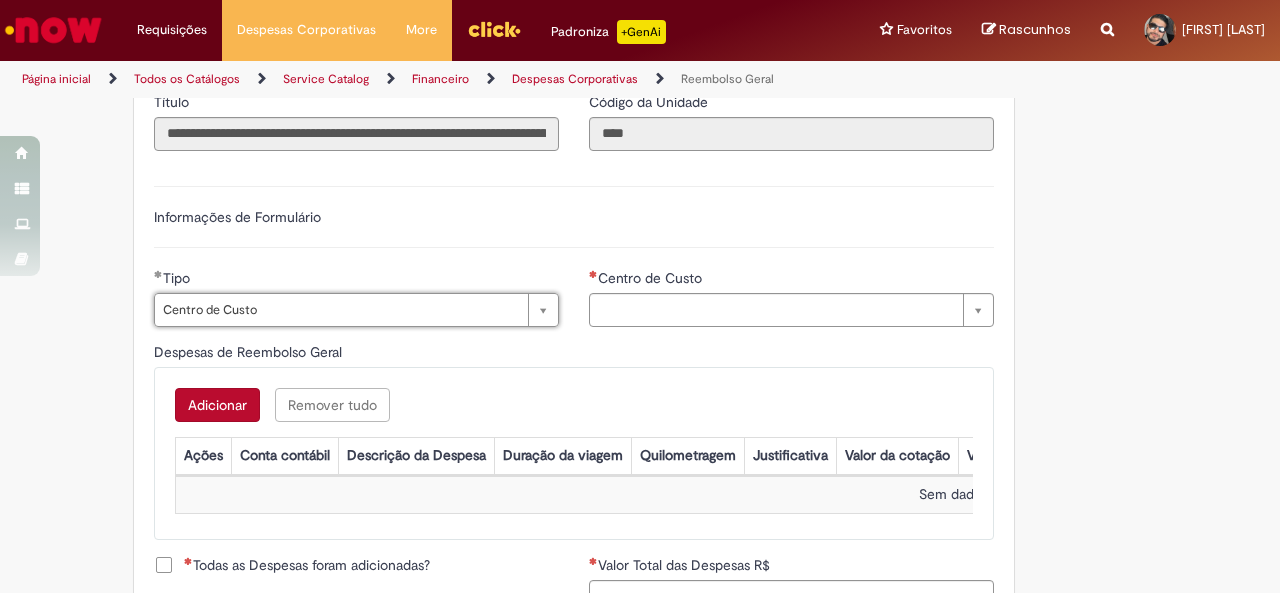 type on "**********" 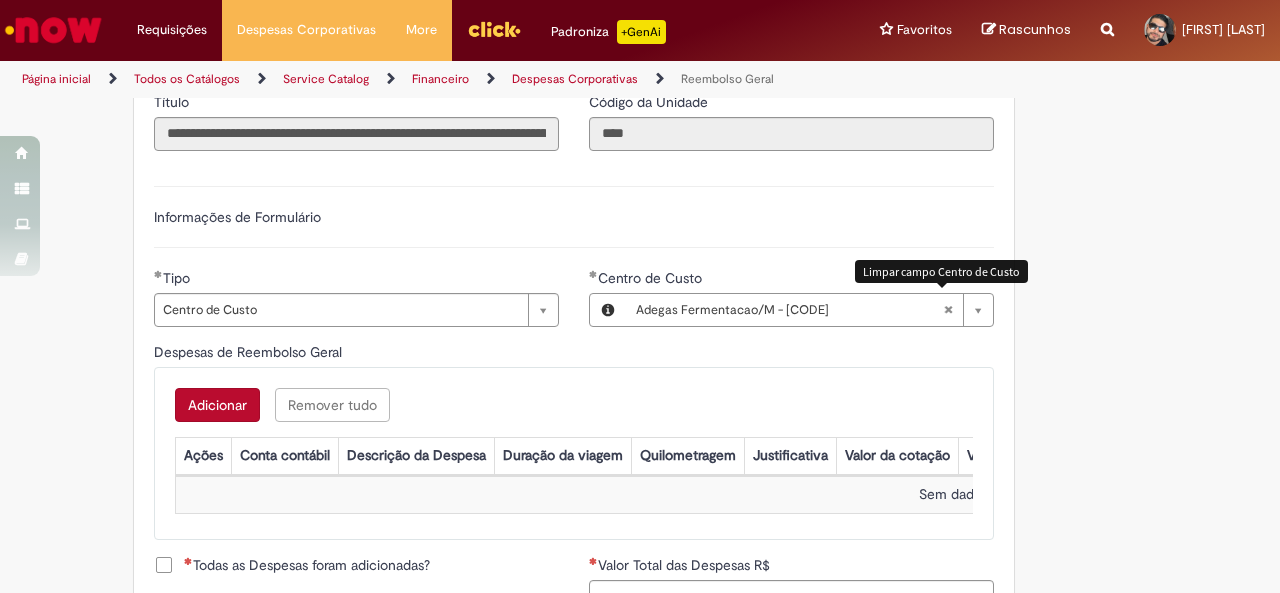 click at bounding box center (948, 310) 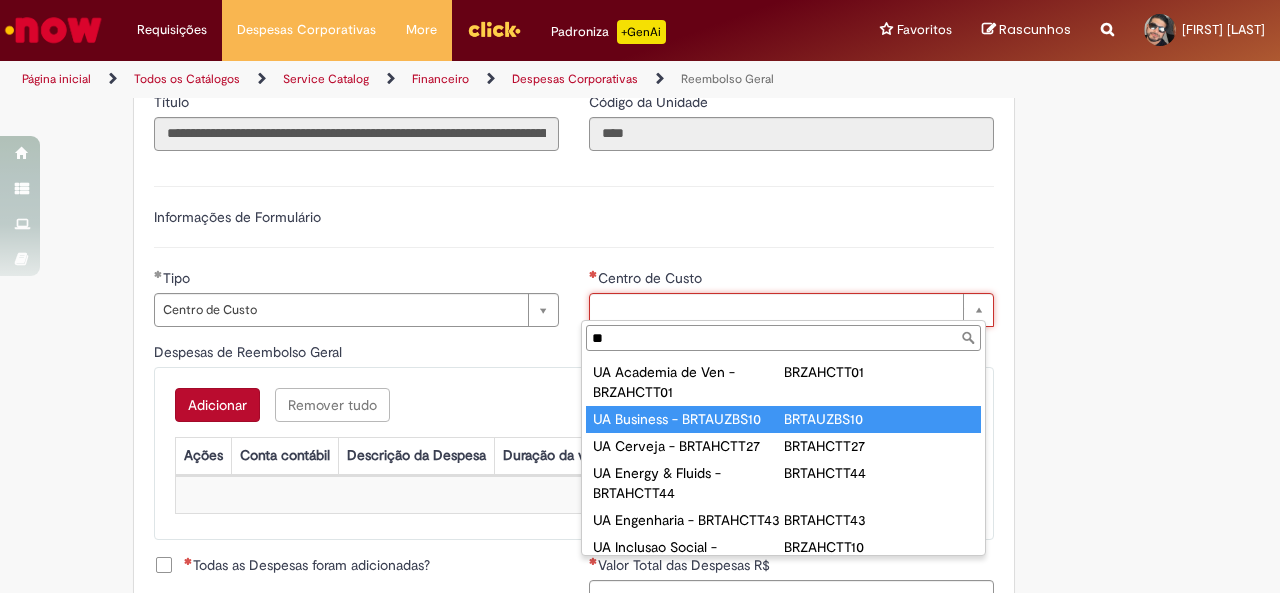 type on "**" 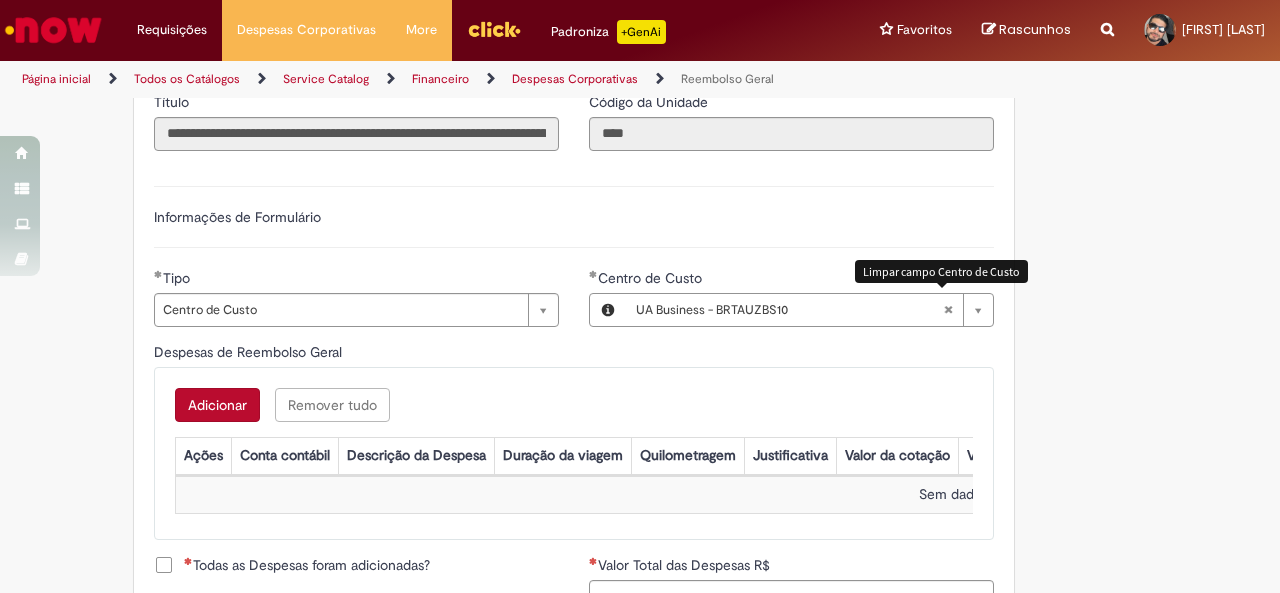 click at bounding box center (948, 310) 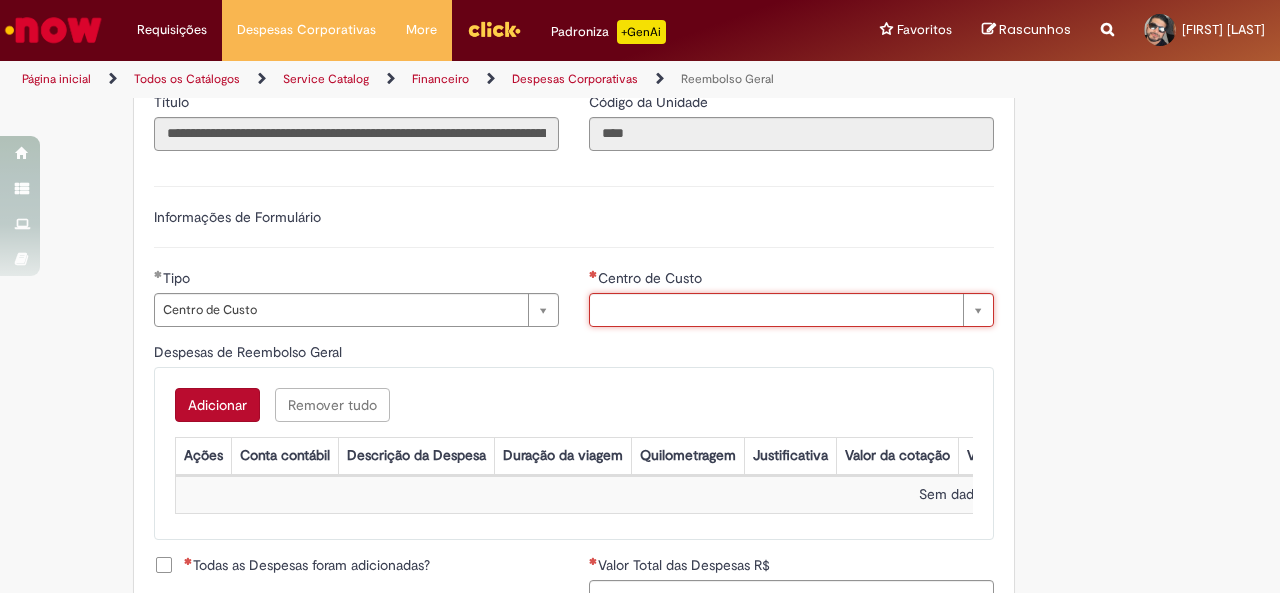 type on "*" 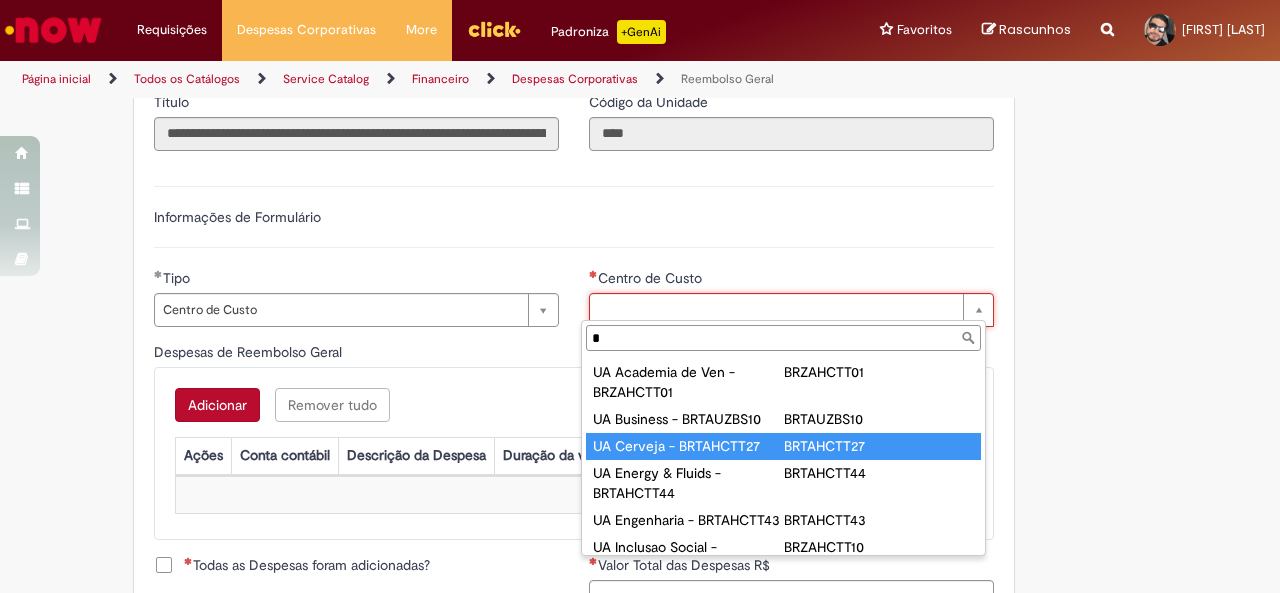 type on "**********" 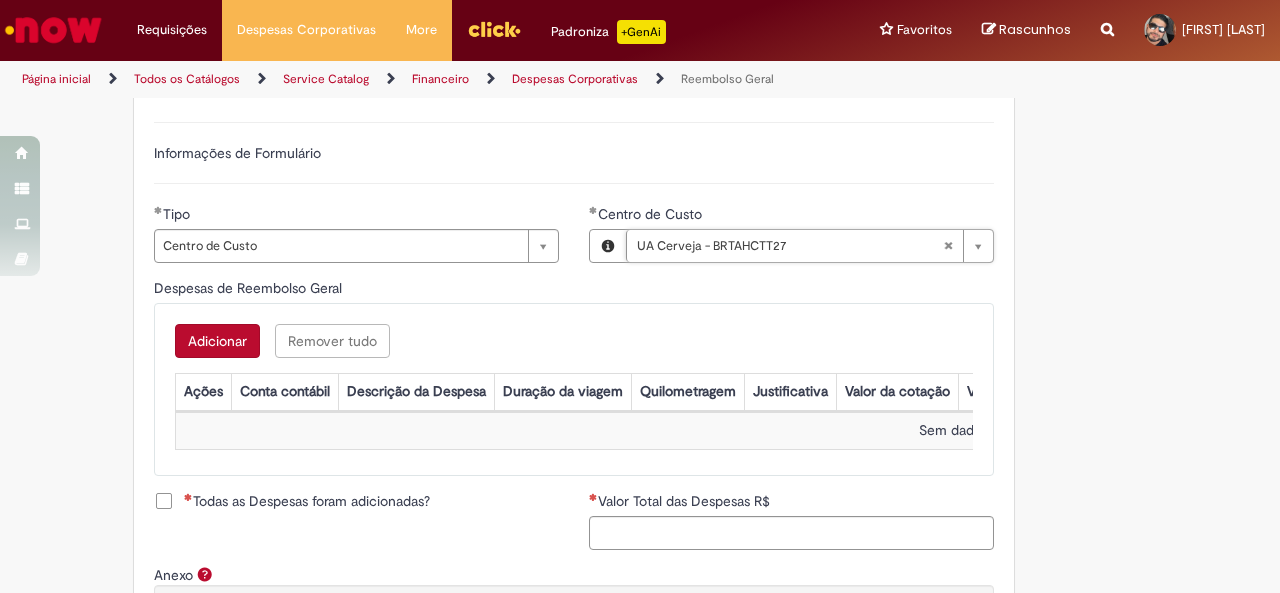 scroll, scrollTop: 700, scrollLeft: 0, axis: vertical 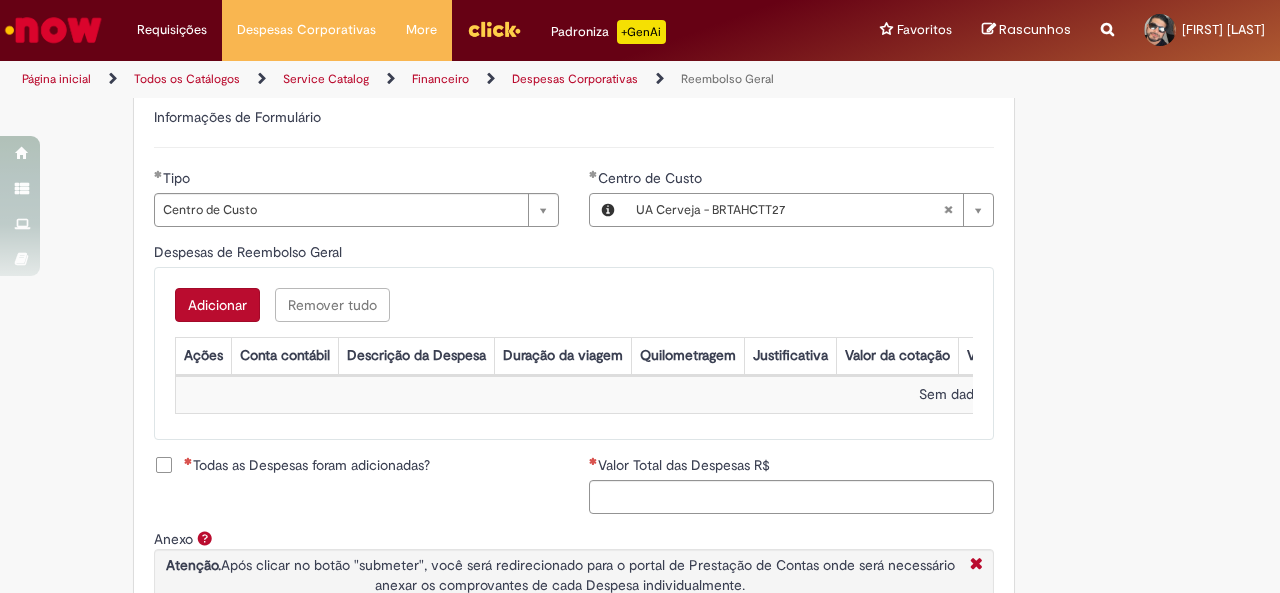 click on "Adicionar" at bounding box center (217, 305) 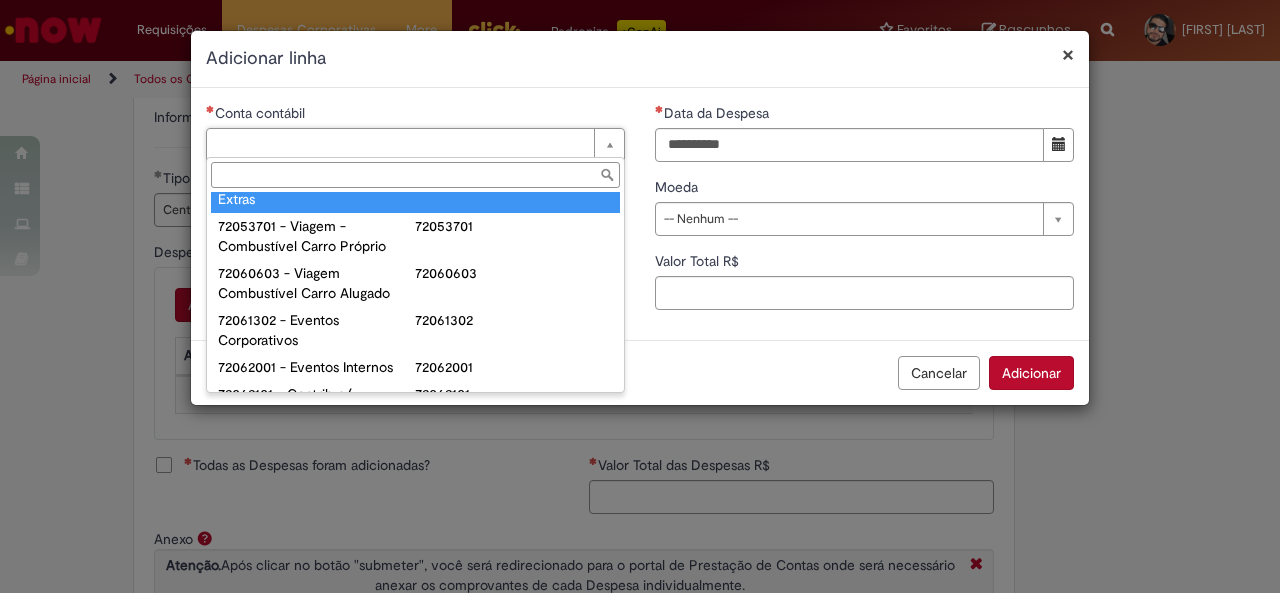 scroll, scrollTop: 1274, scrollLeft: 0, axis: vertical 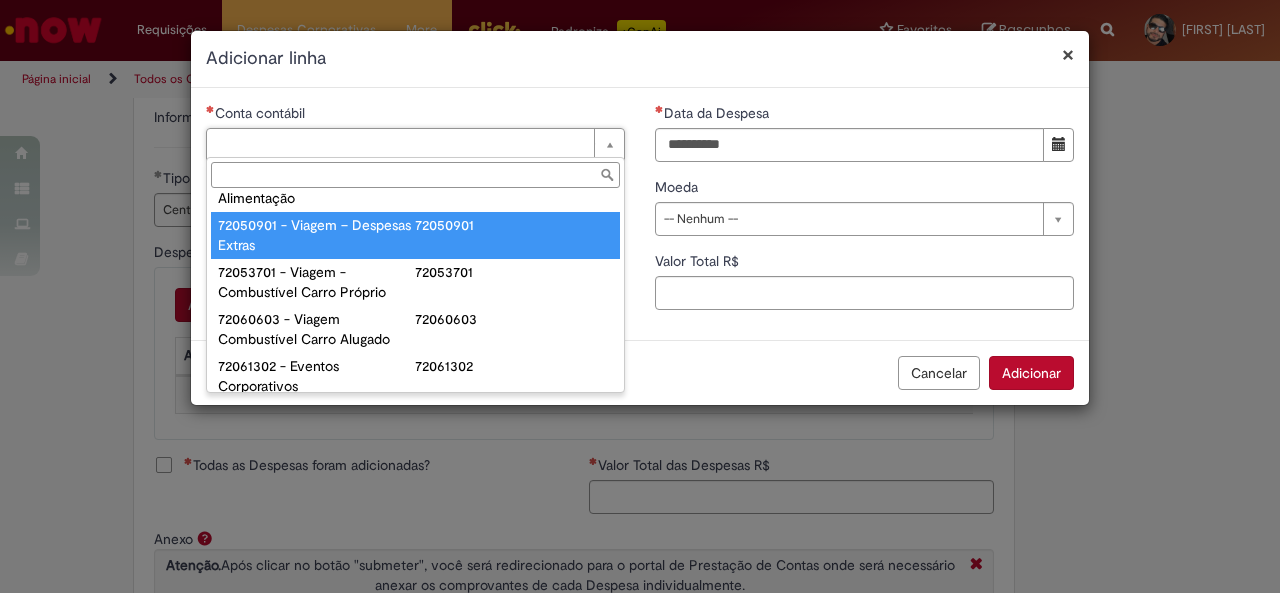 type on "**********" 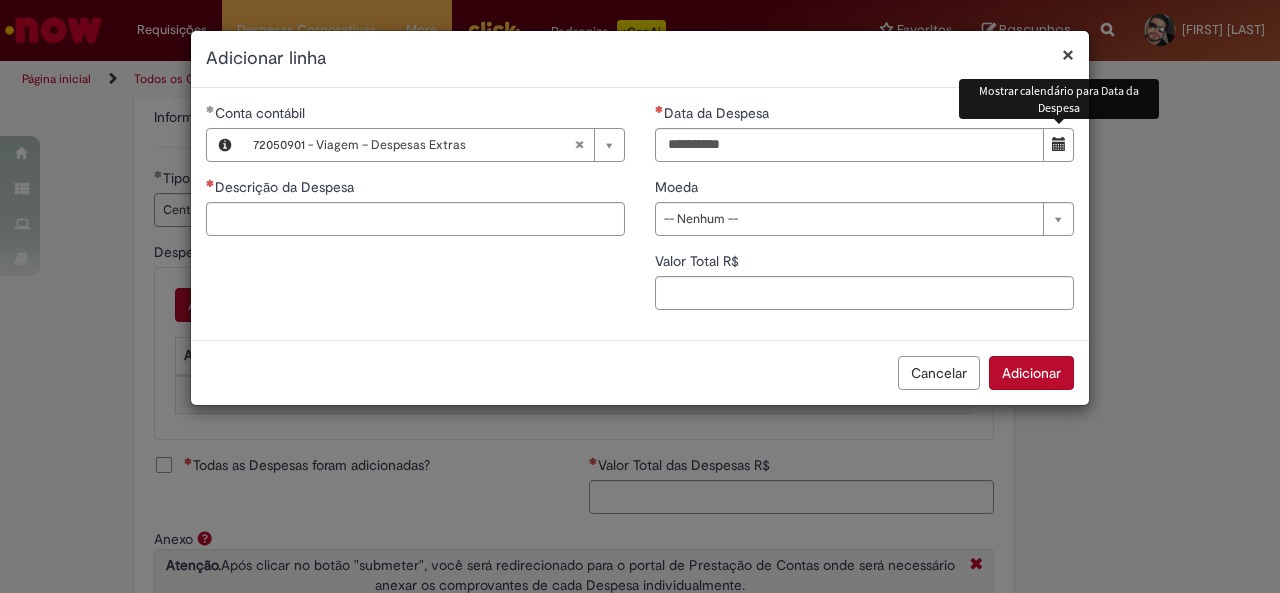 click at bounding box center [1059, 144] 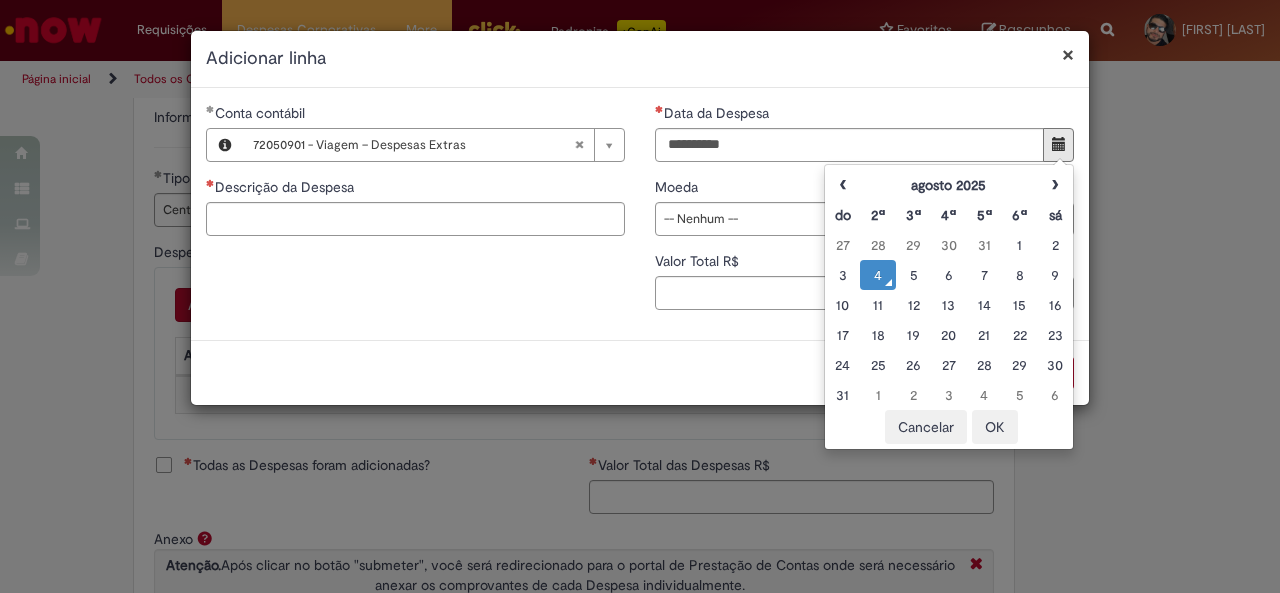 click on "4" at bounding box center (877, 275) 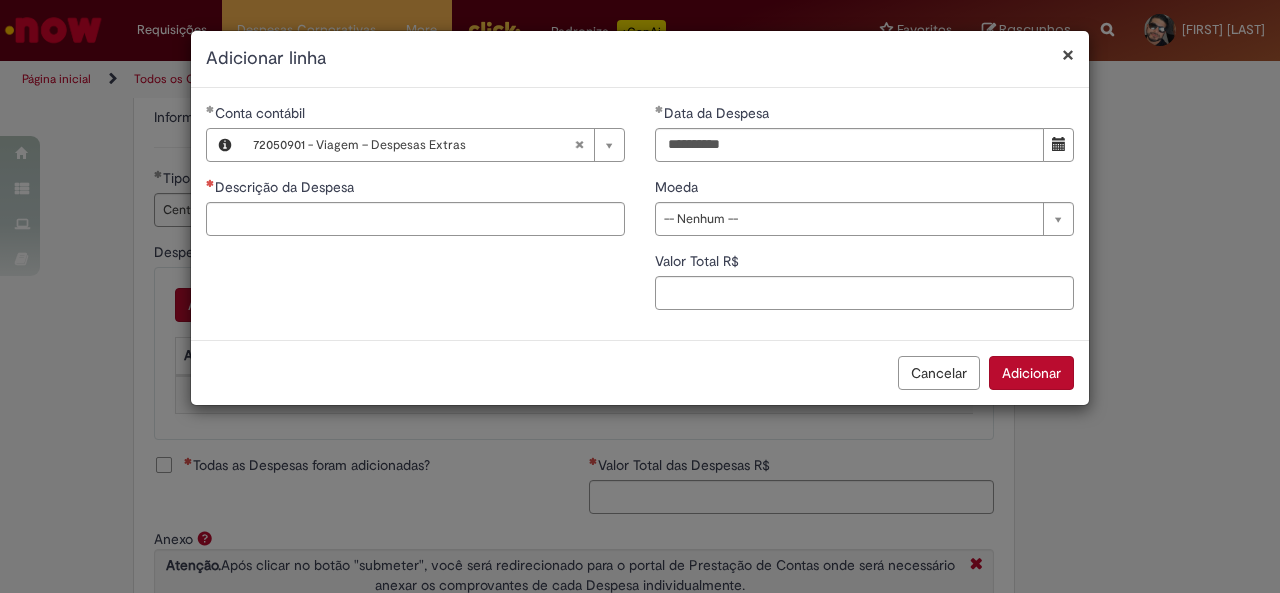 click on "**********" at bounding box center [640, 214] 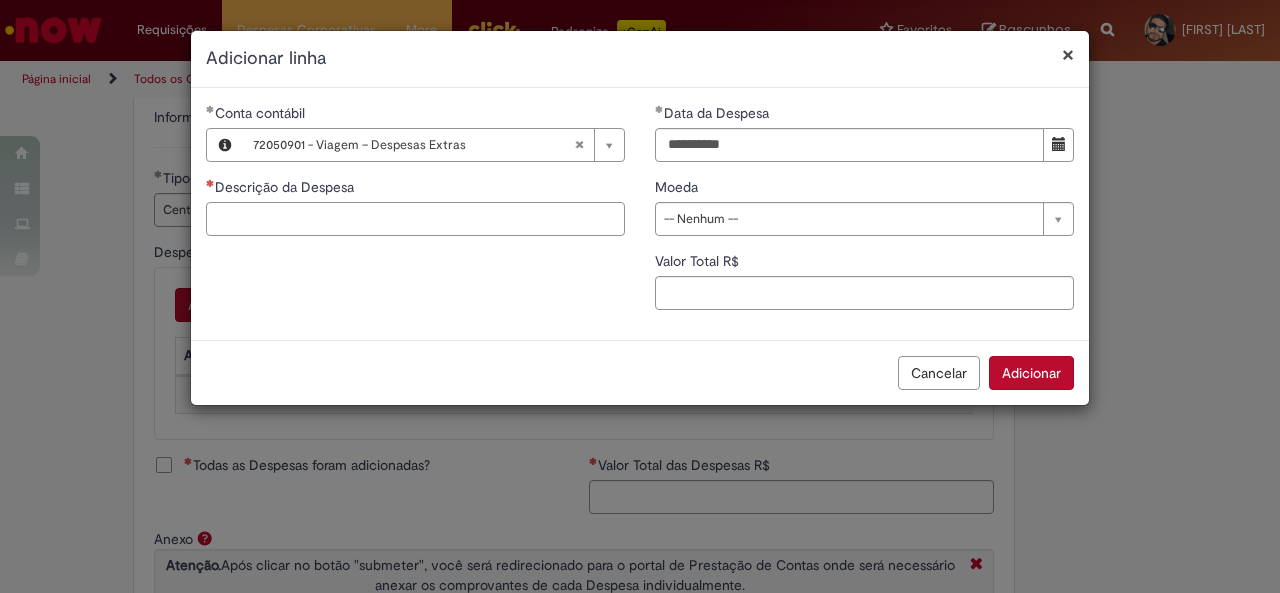 click on "Descrição da Despesa" at bounding box center (415, 219) 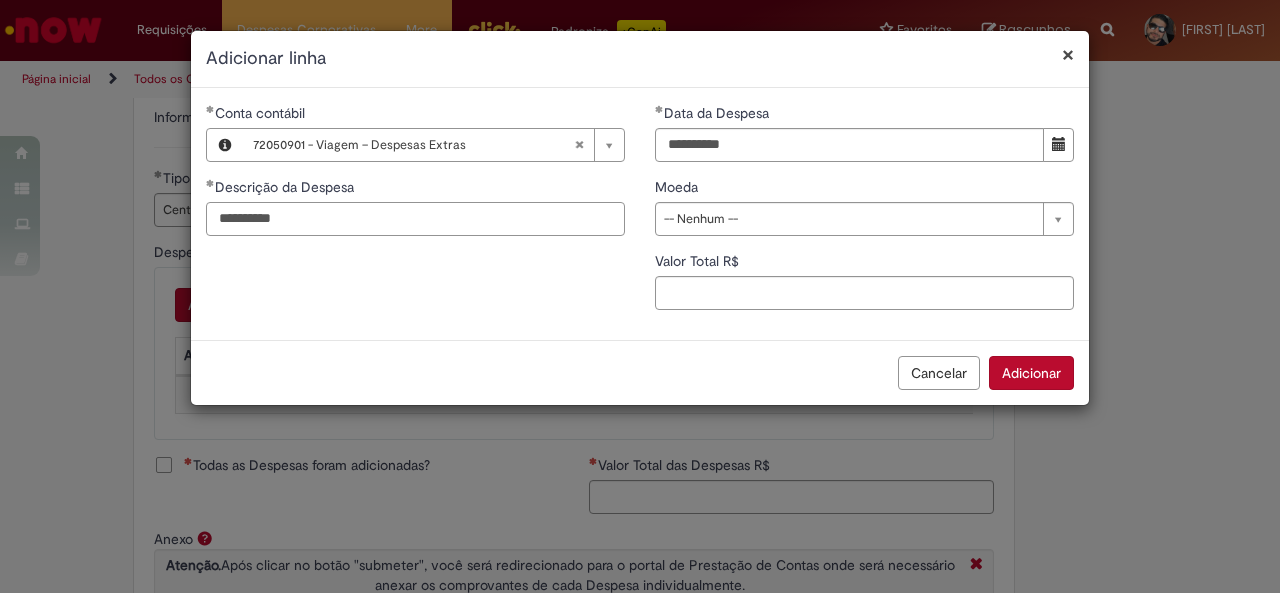 type on "*********" 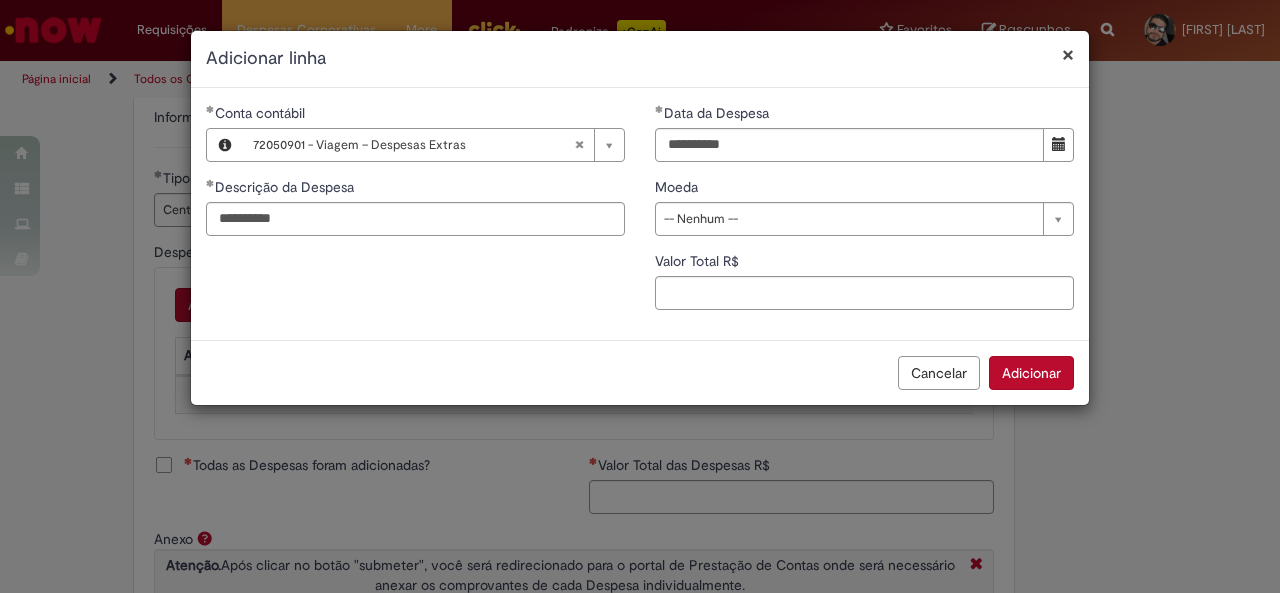 click on "**********" at bounding box center (864, 214) 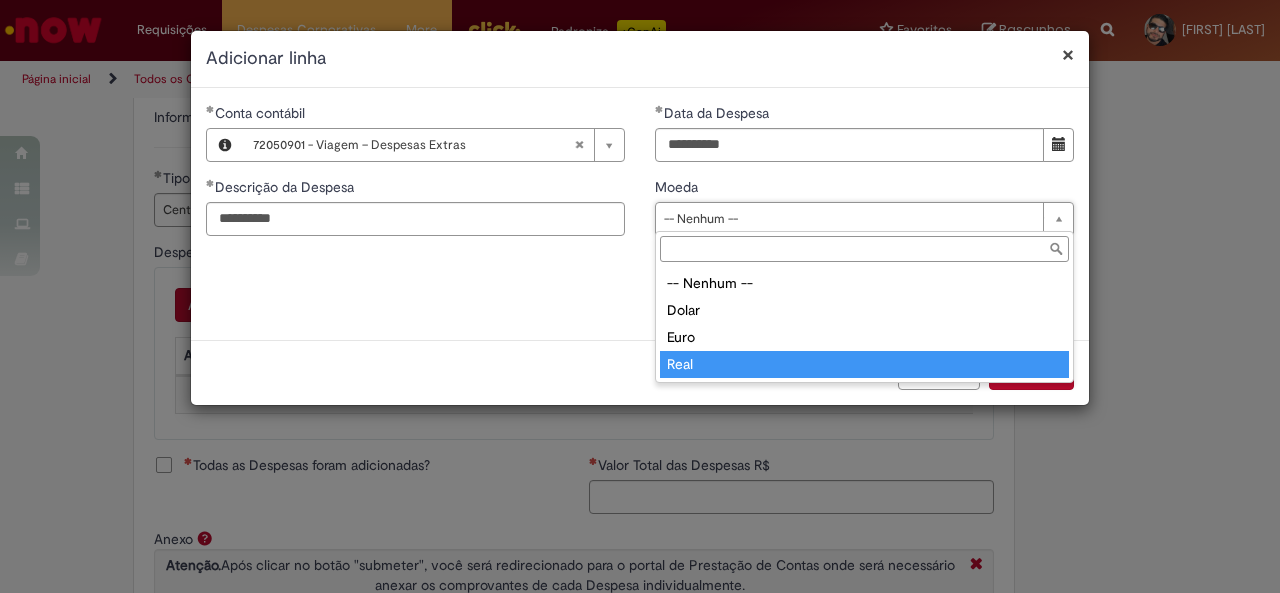 type on "****" 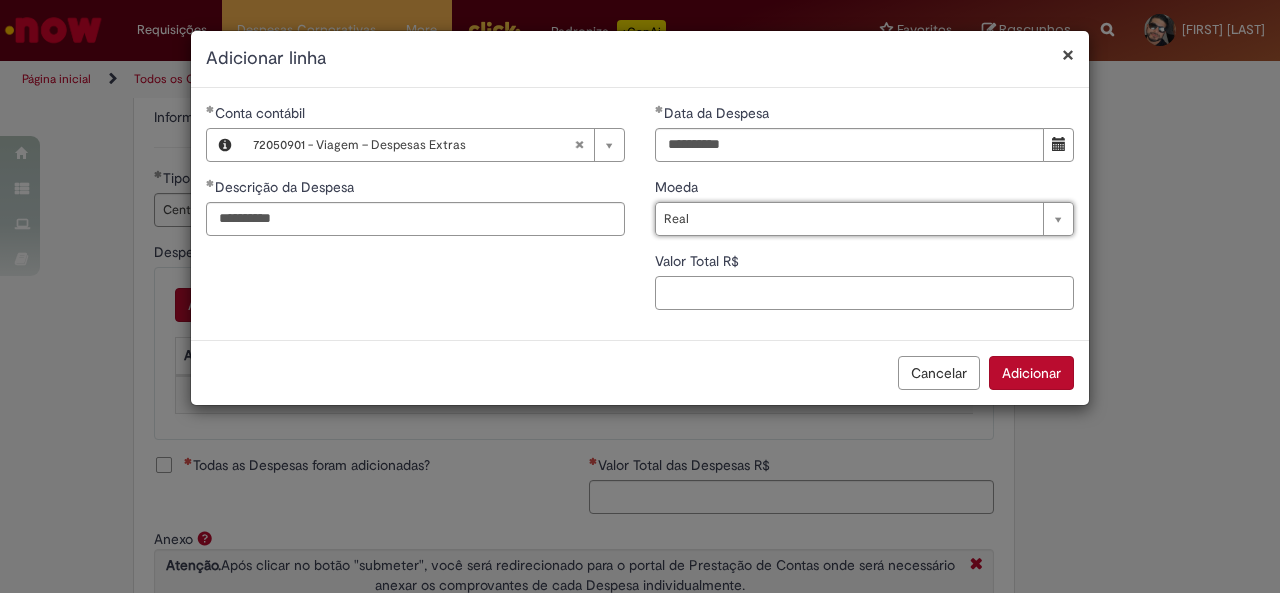 click on "Valor Total R$" at bounding box center (864, 293) 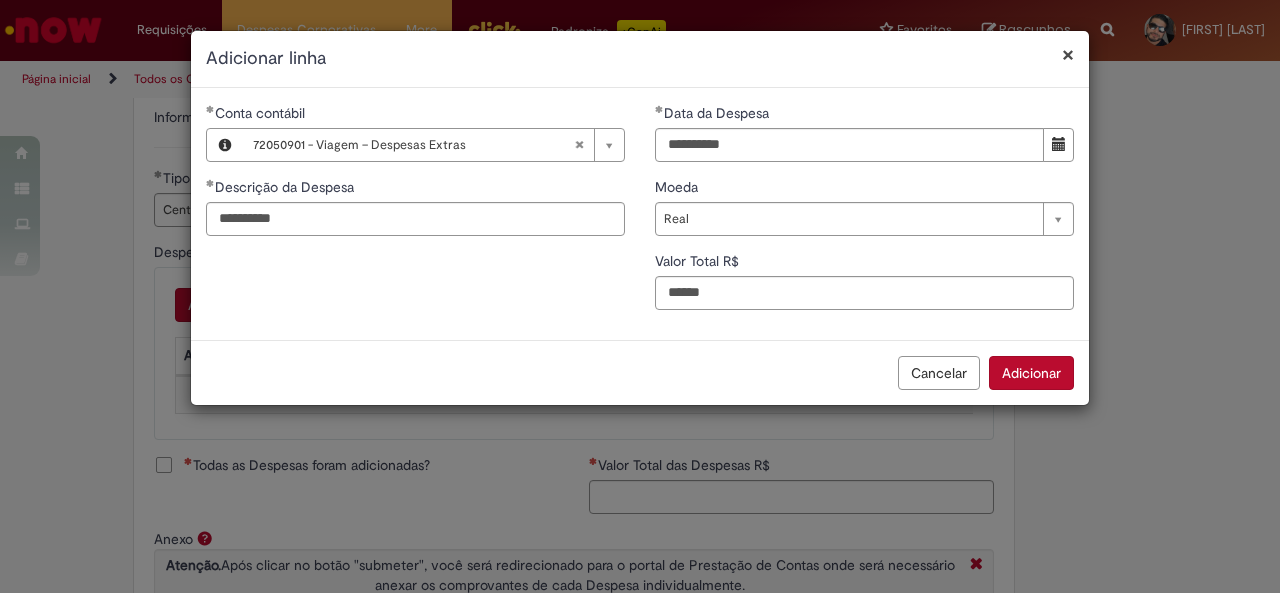 type on "***" 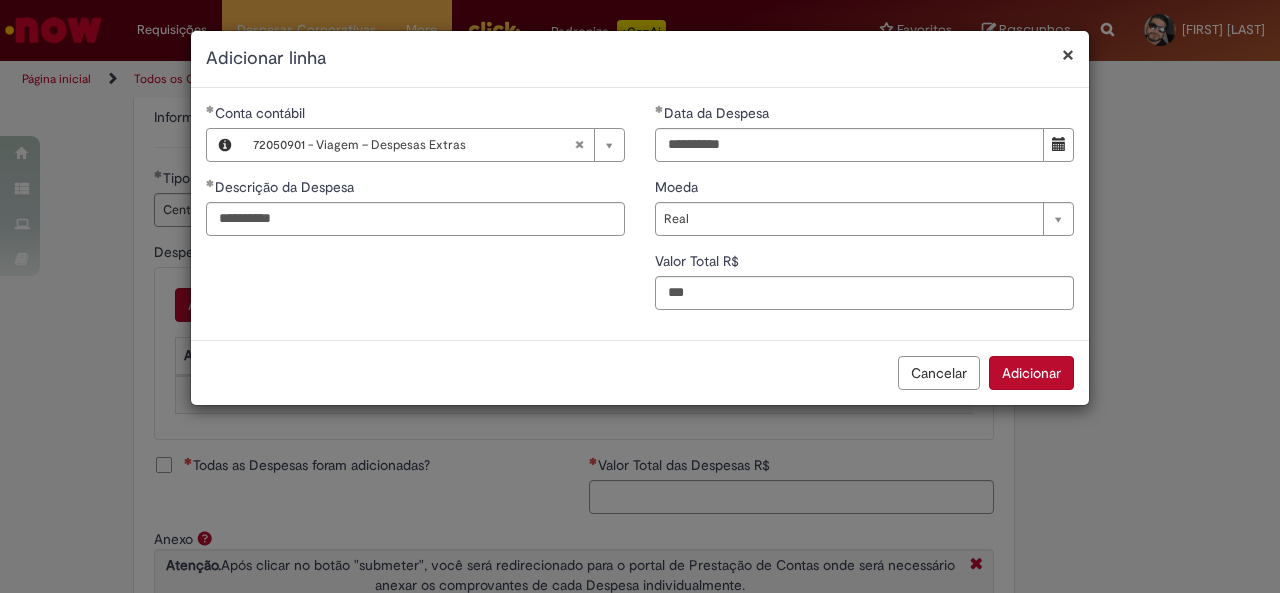 click on "Adicionar" at bounding box center [1031, 373] 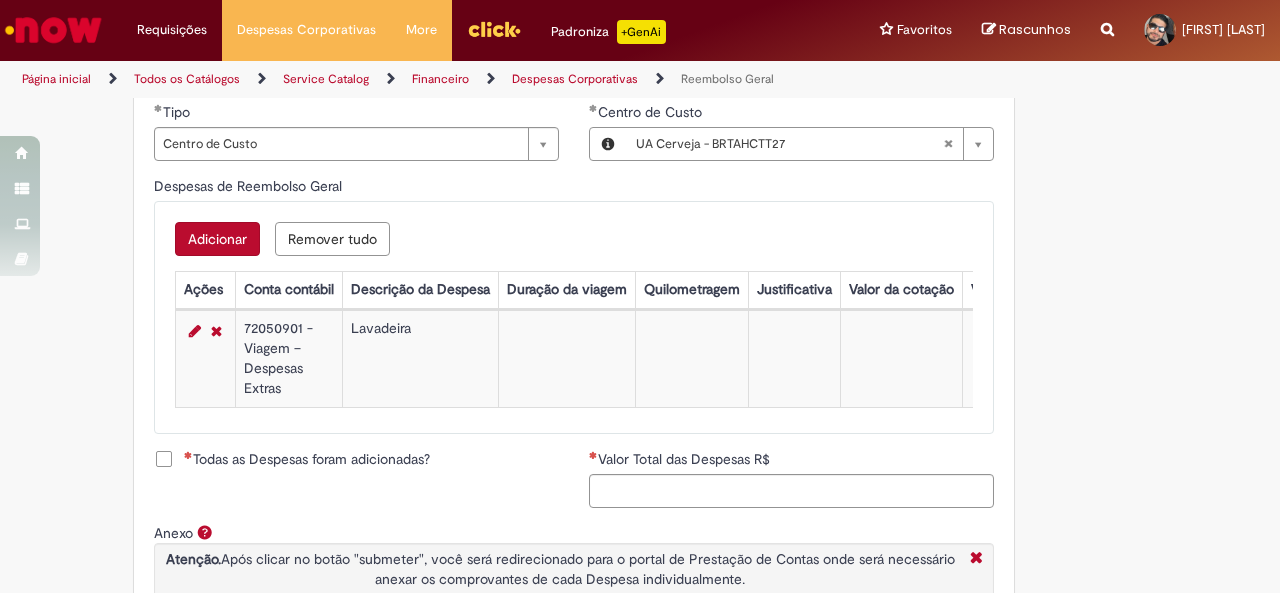 scroll, scrollTop: 900, scrollLeft: 0, axis: vertical 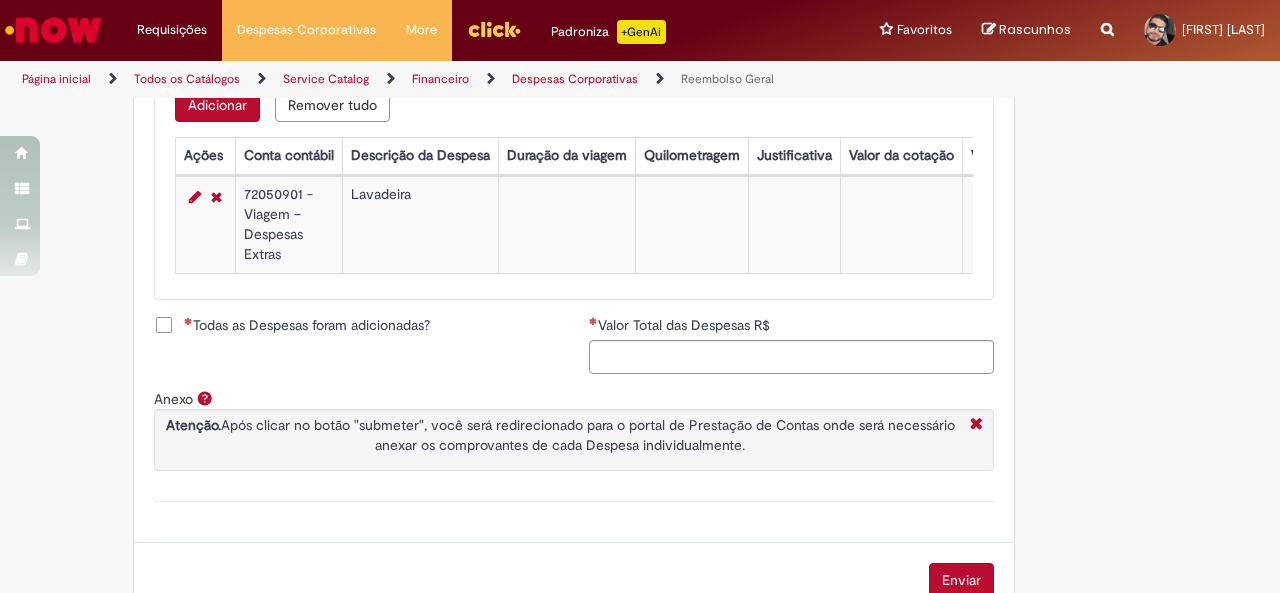 click on "Todas as Despesas foram adicionadas?" at bounding box center (292, 325) 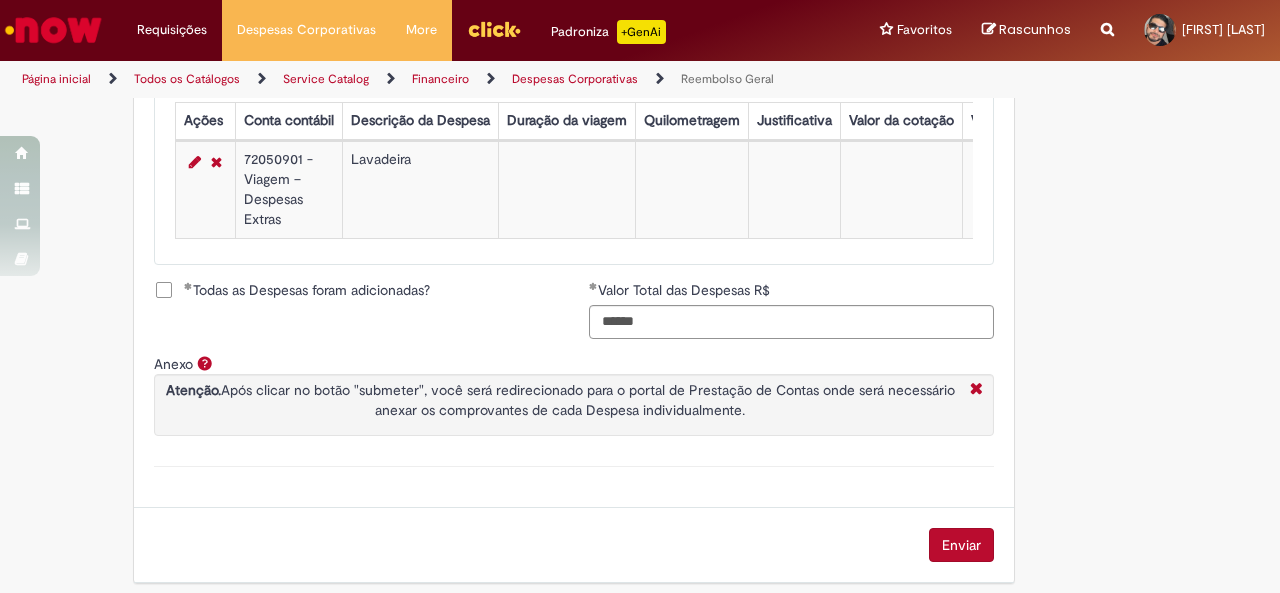 scroll, scrollTop: 955, scrollLeft: 0, axis: vertical 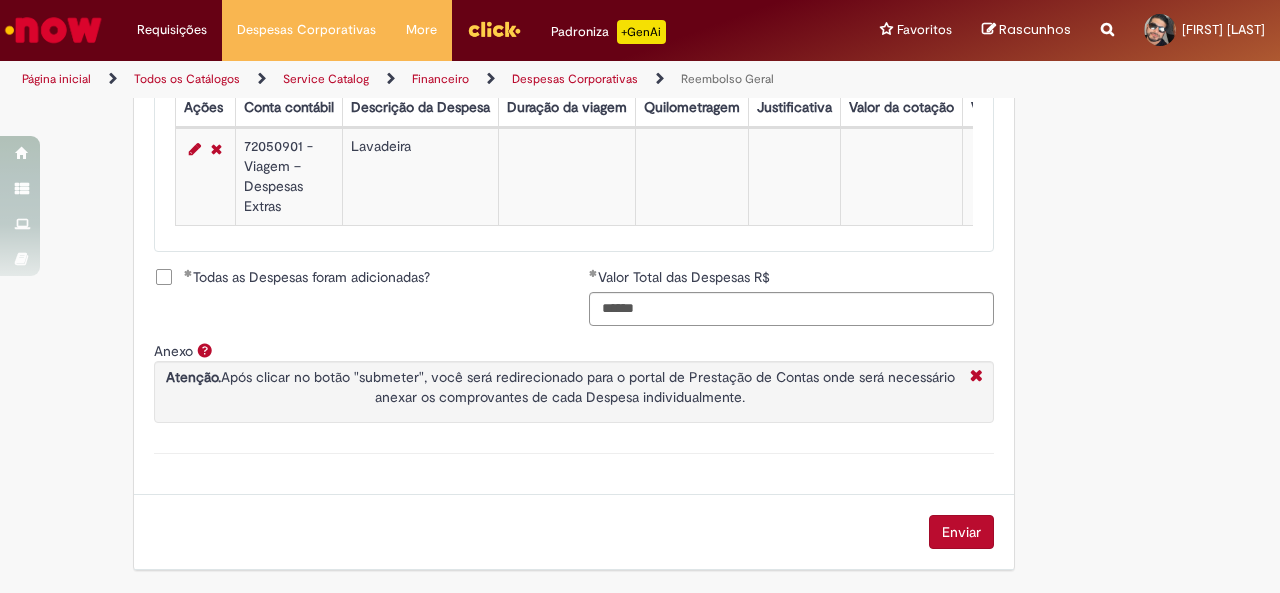 click on "Atenção.  Após clicar no botão "submeter", você será redirecionado para o portal de Prestação de Contas onde será necessário anexar os comprovantes de cada Despesa individualmente." at bounding box center (560, 387) 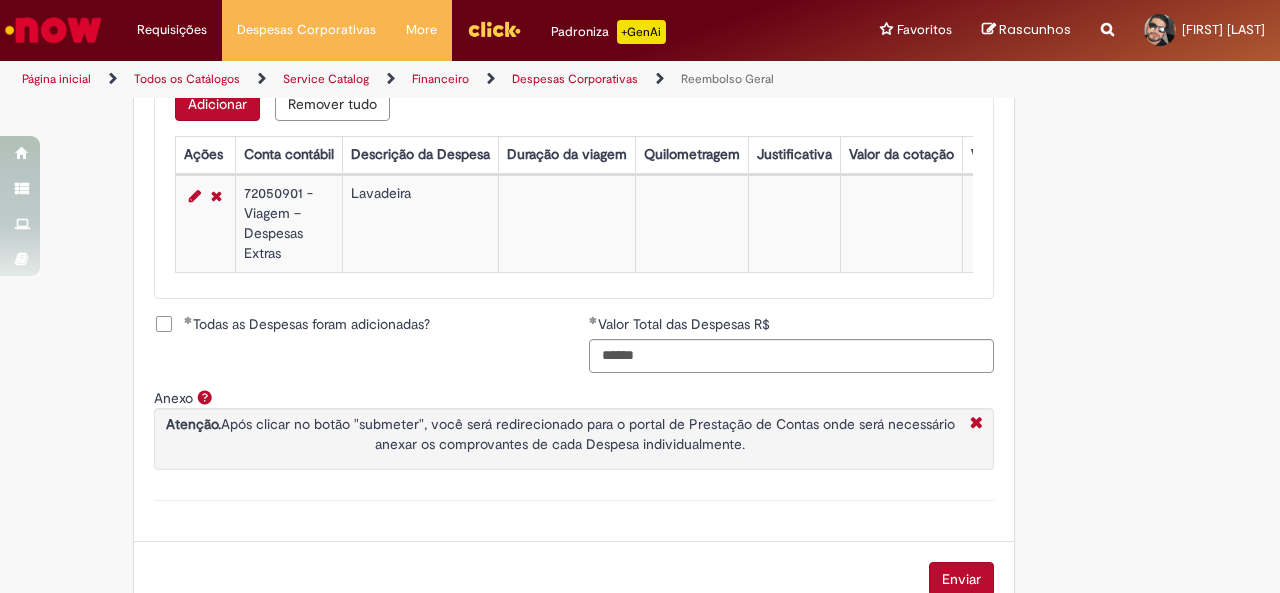 scroll, scrollTop: 955, scrollLeft: 0, axis: vertical 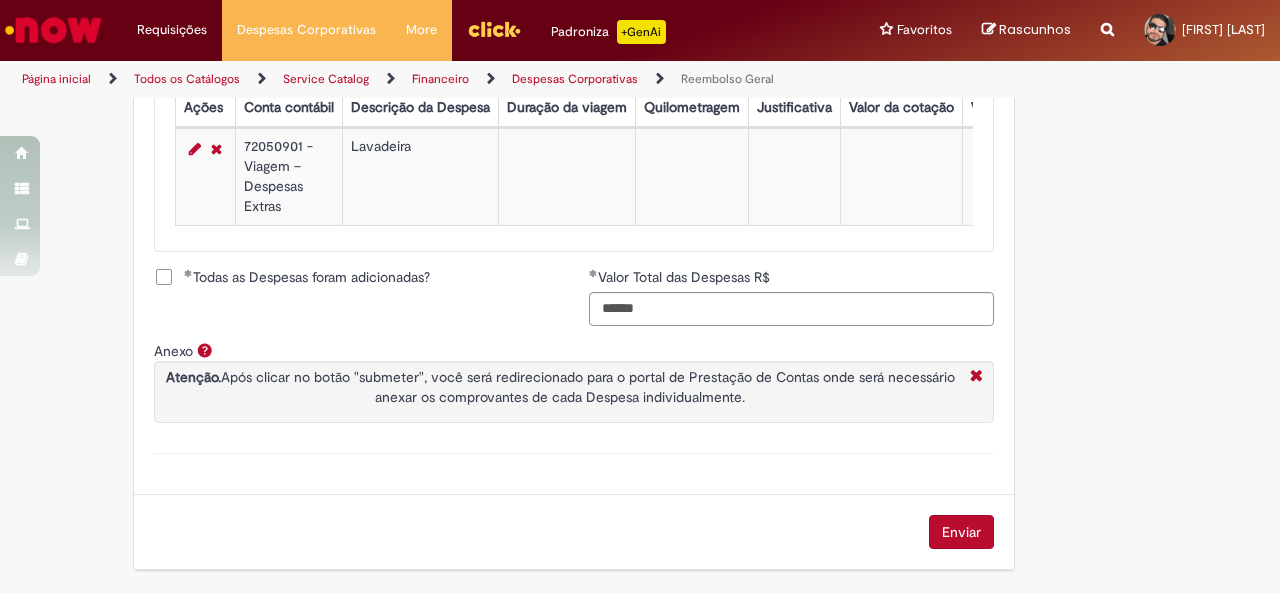 click on "Enviar" at bounding box center (961, 532) 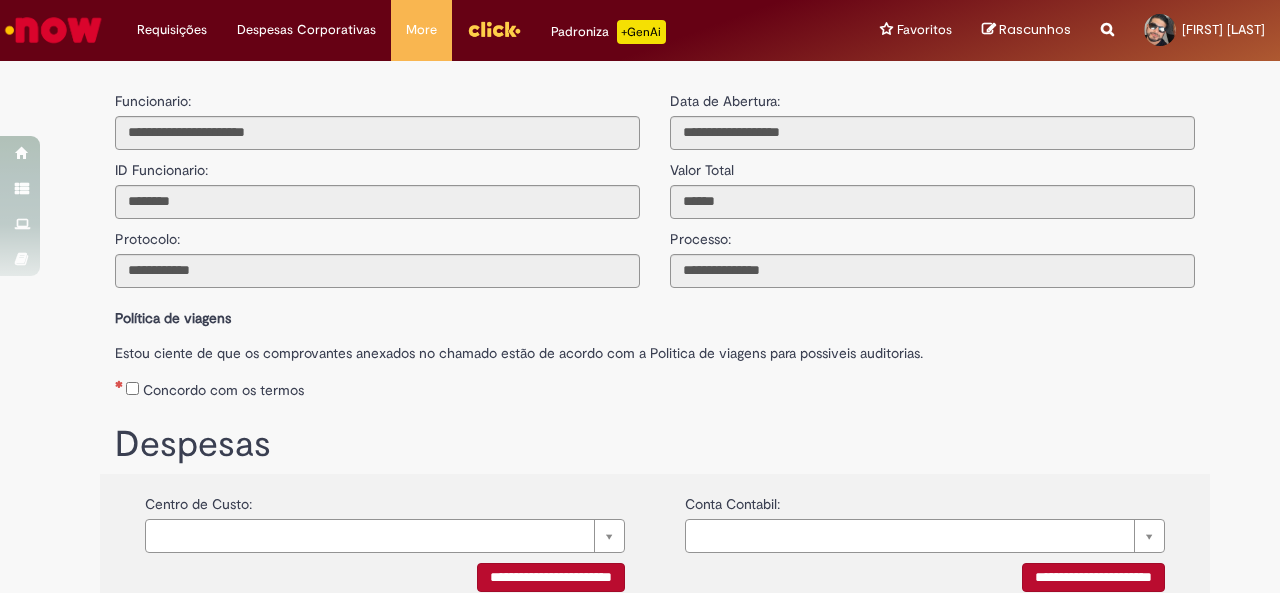 scroll, scrollTop: 0, scrollLeft: 0, axis: both 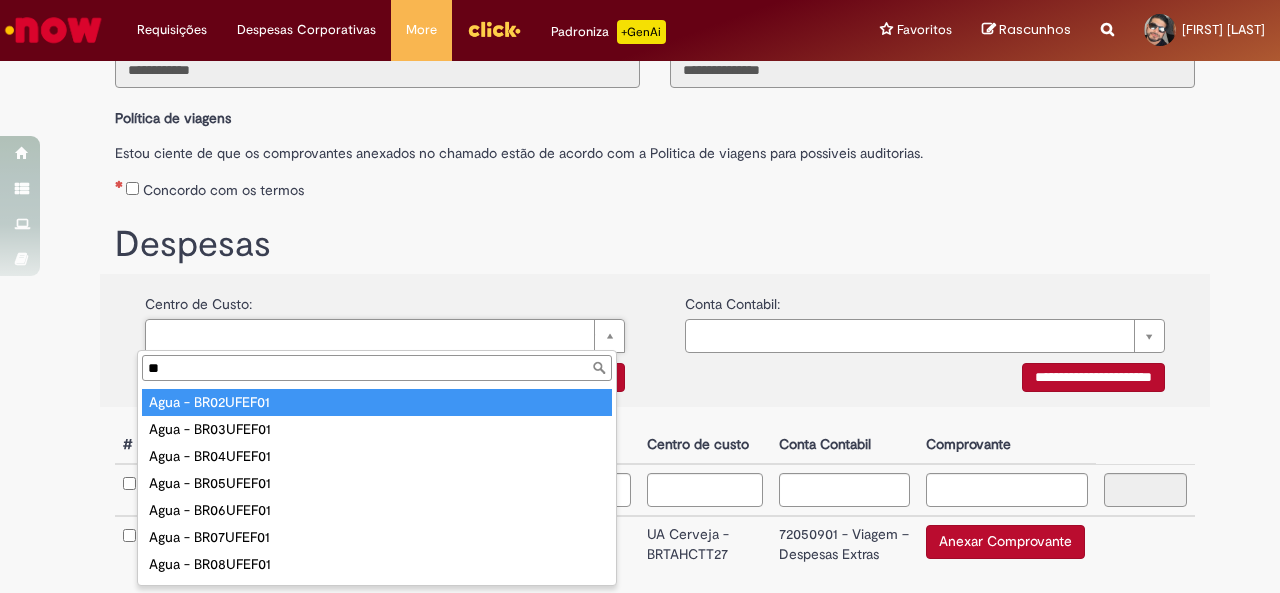 type on "*" 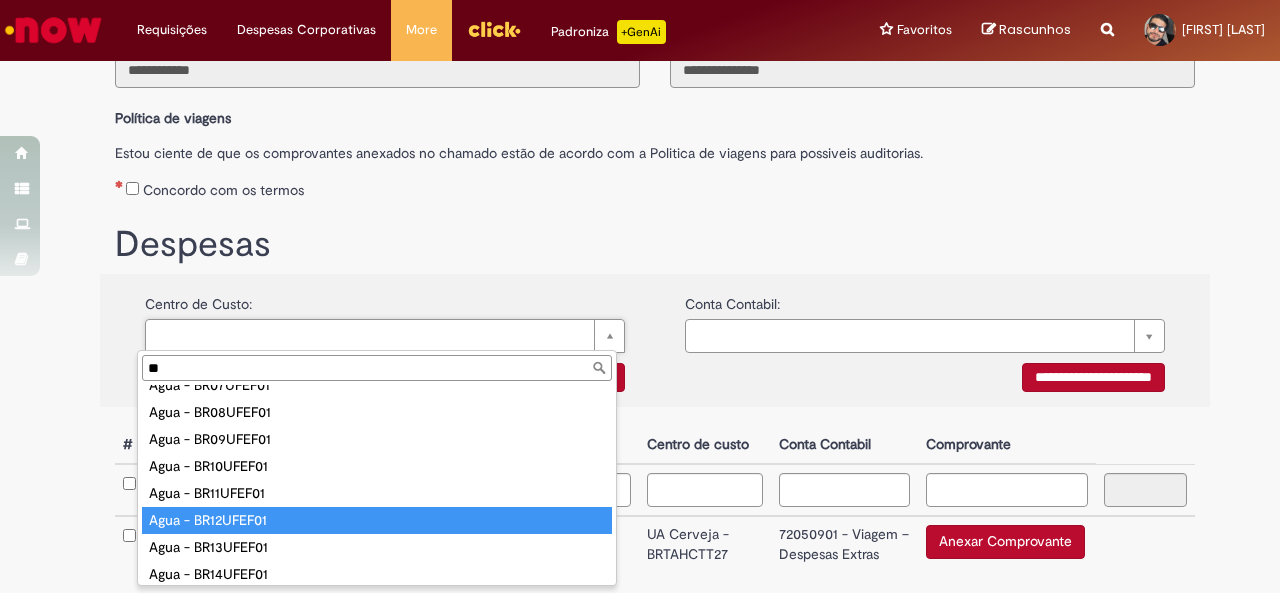 scroll, scrollTop: 0, scrollLeft: 0, axis: both 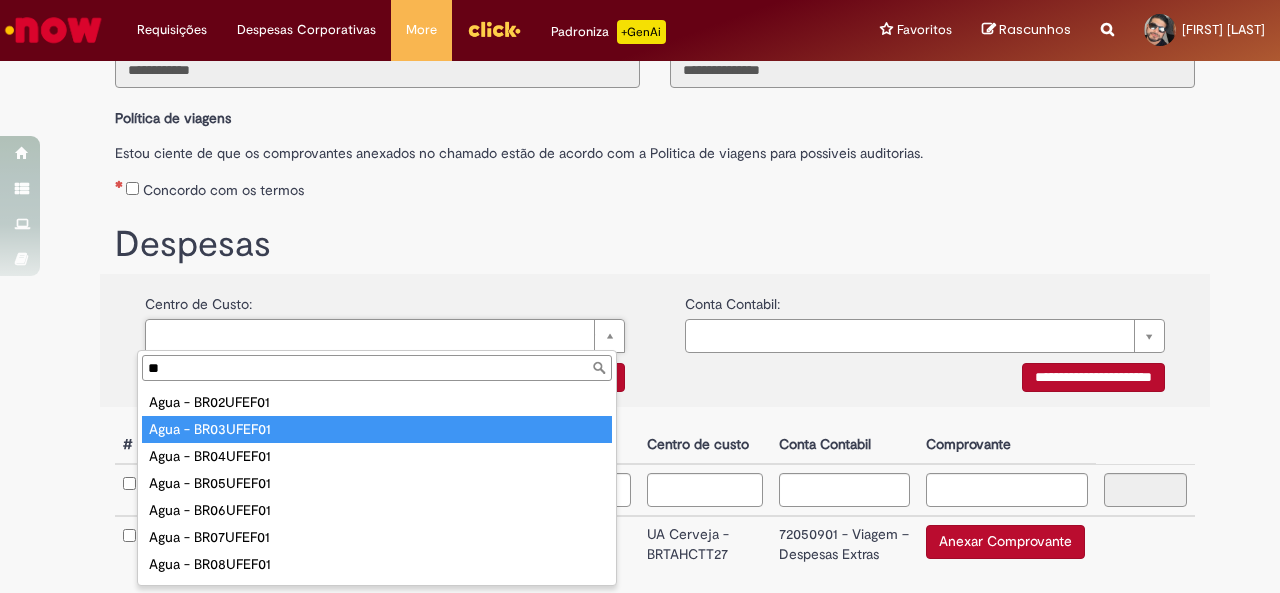 type on "*" 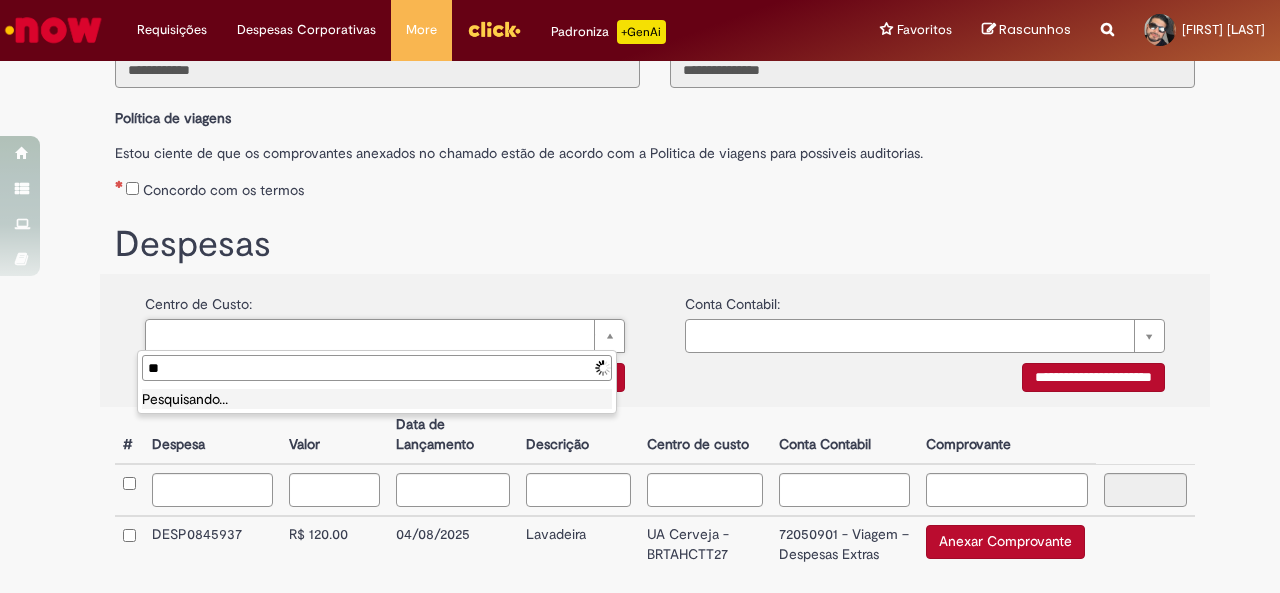 type on "*" 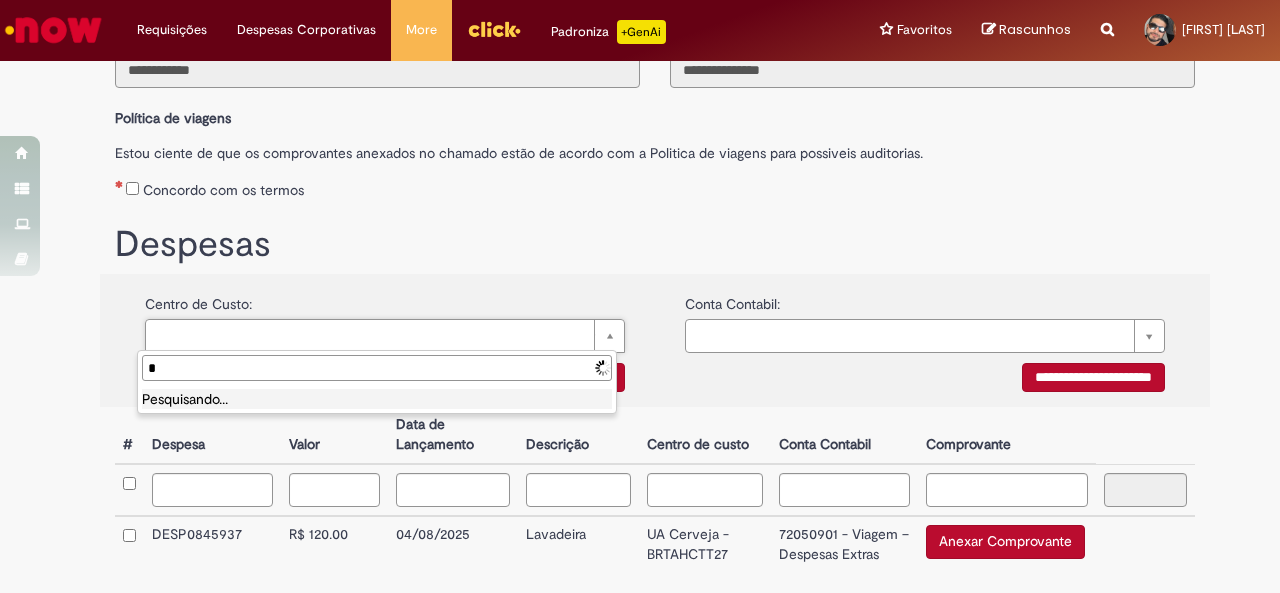 type 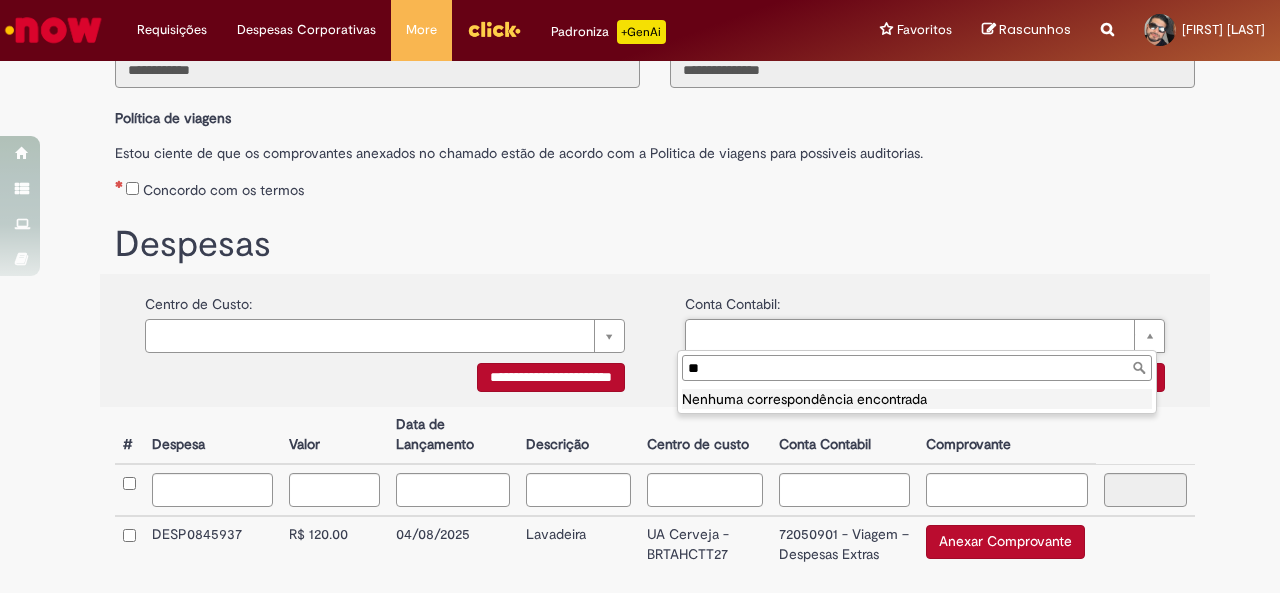 type on "*" 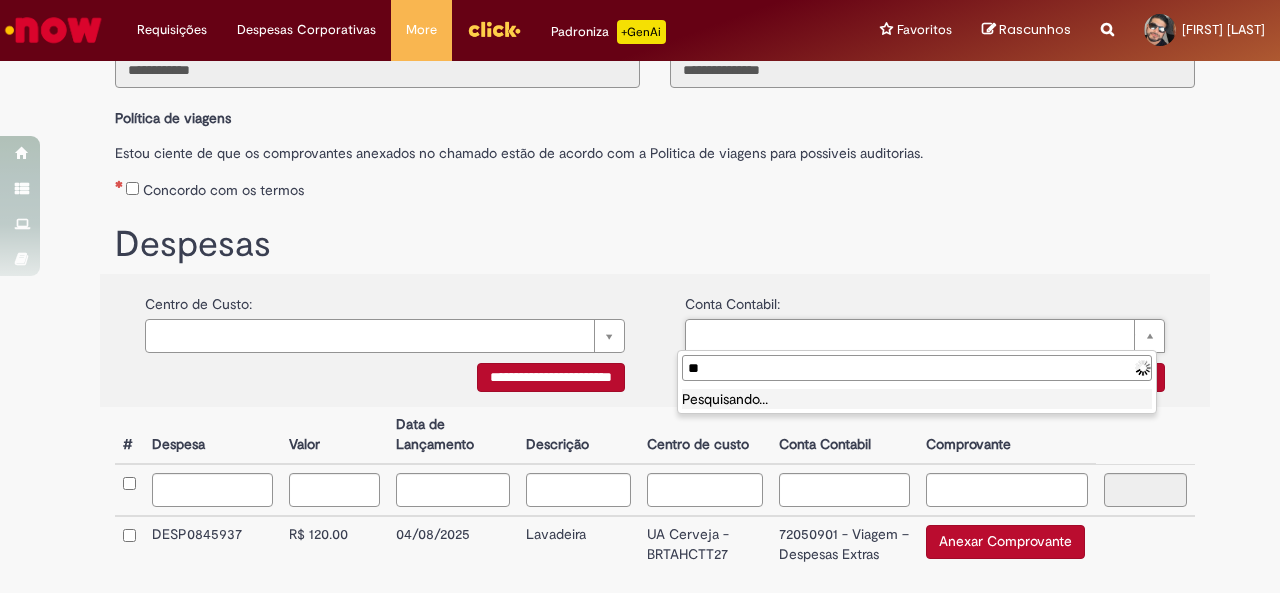 type on "*" 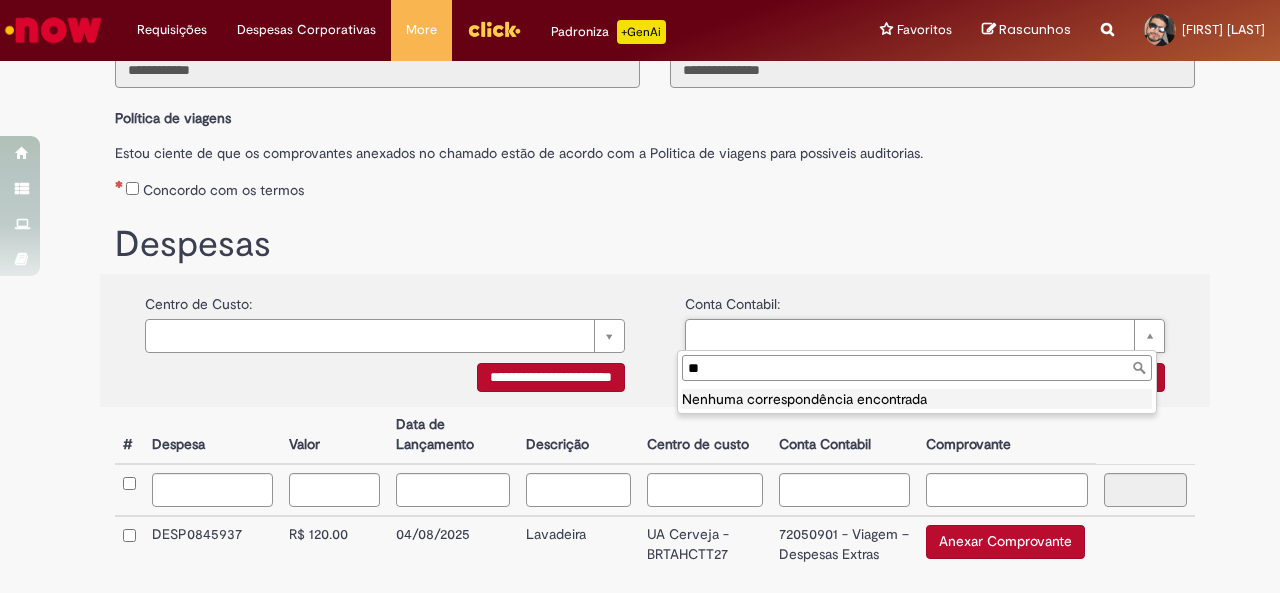 type on "*" 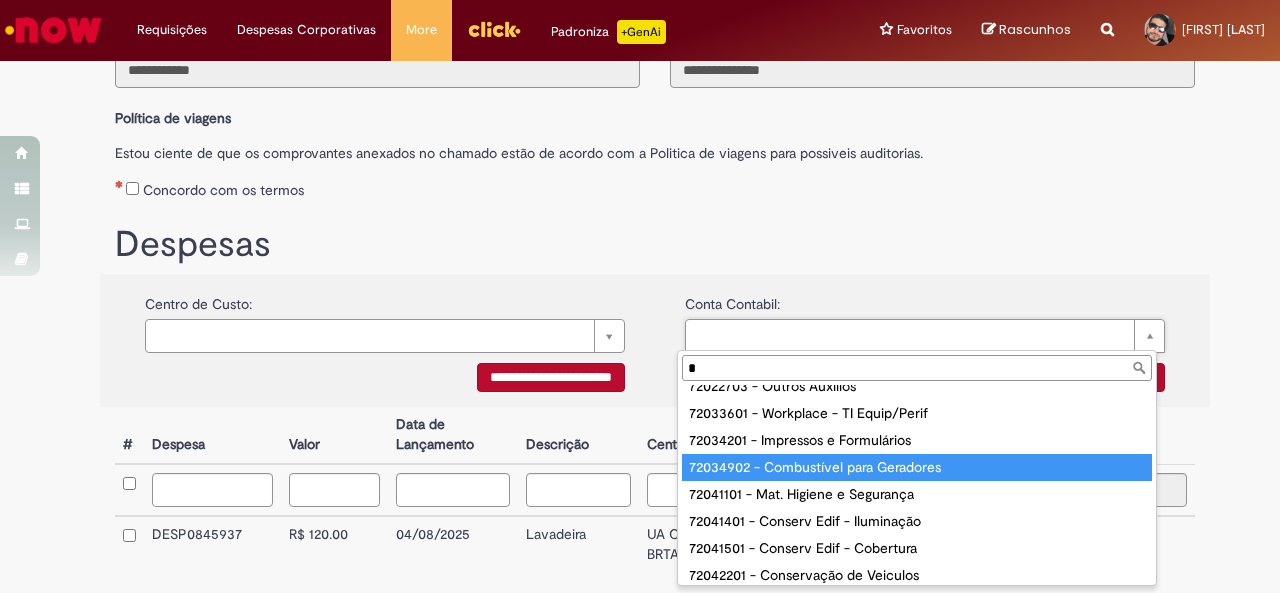 scroll, scrollTop: 267, scrollLeft: 0, axis: vertical 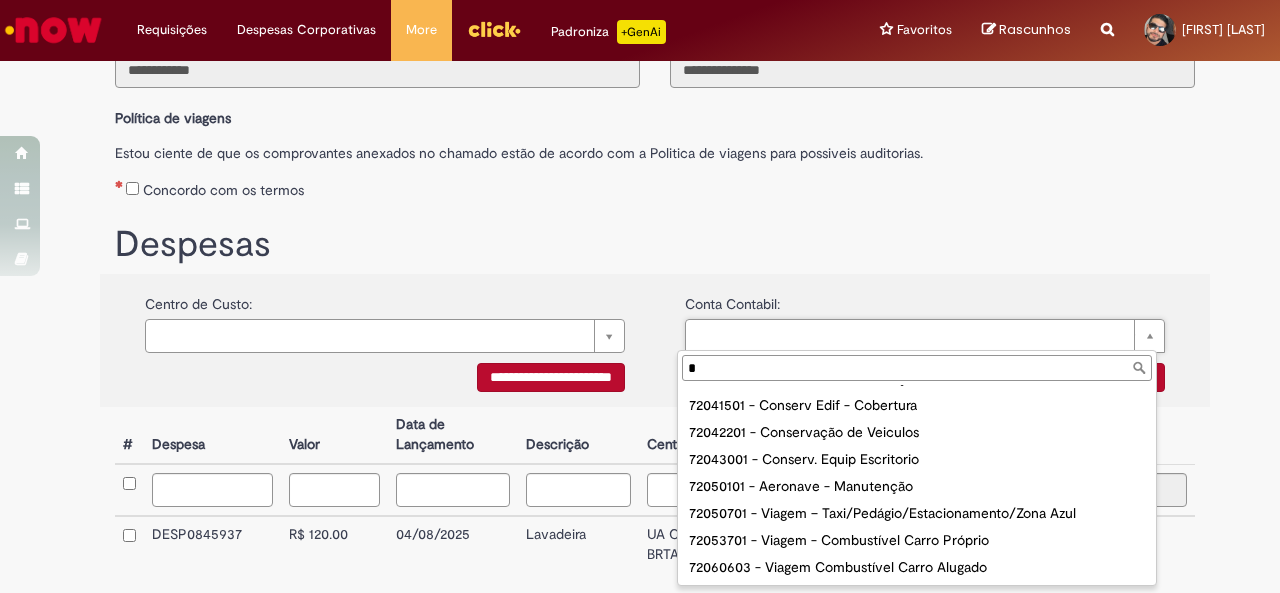 type 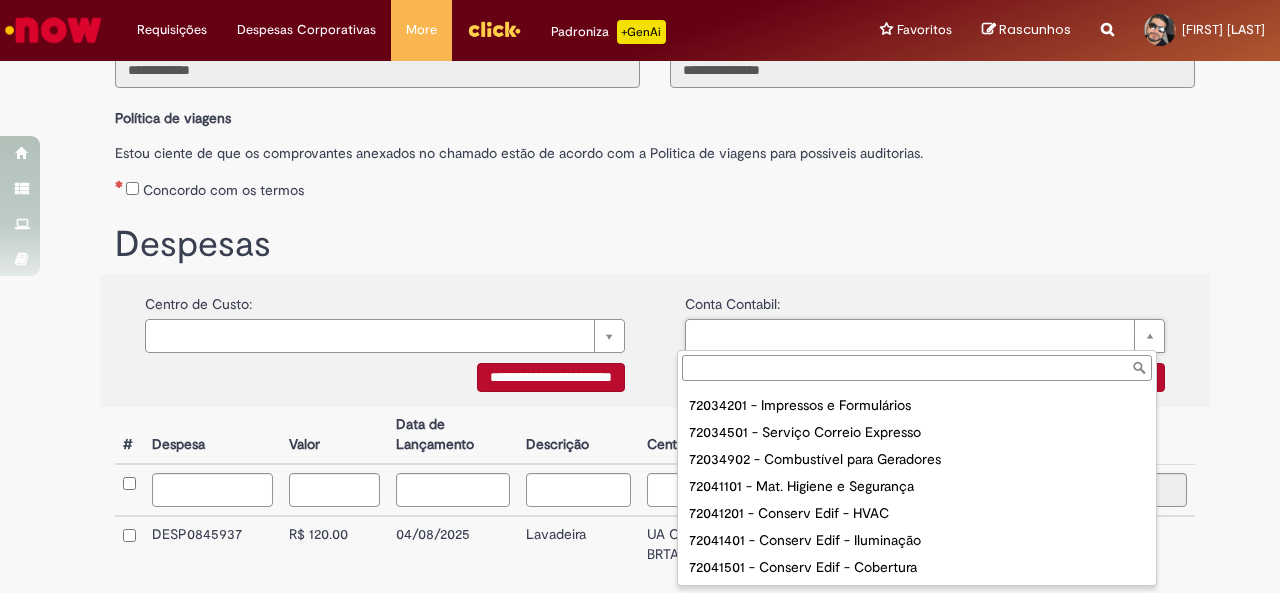 scroll, scrollTop: 0, scrollLeft: 0, axis: both 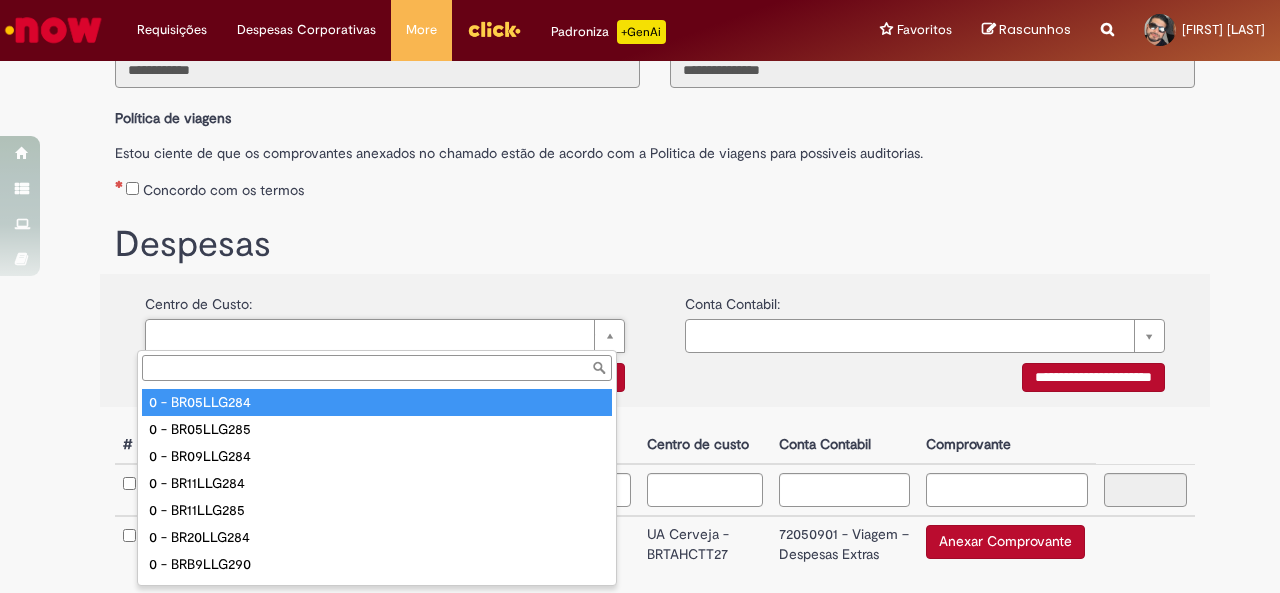 type on "*" 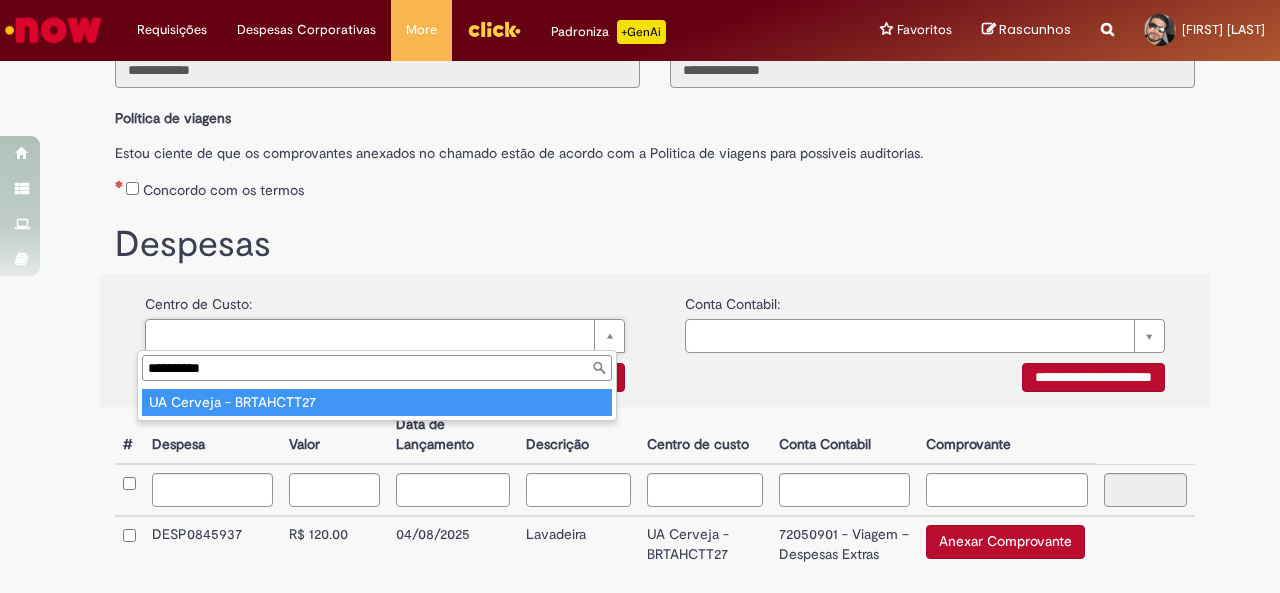 type on "**********" 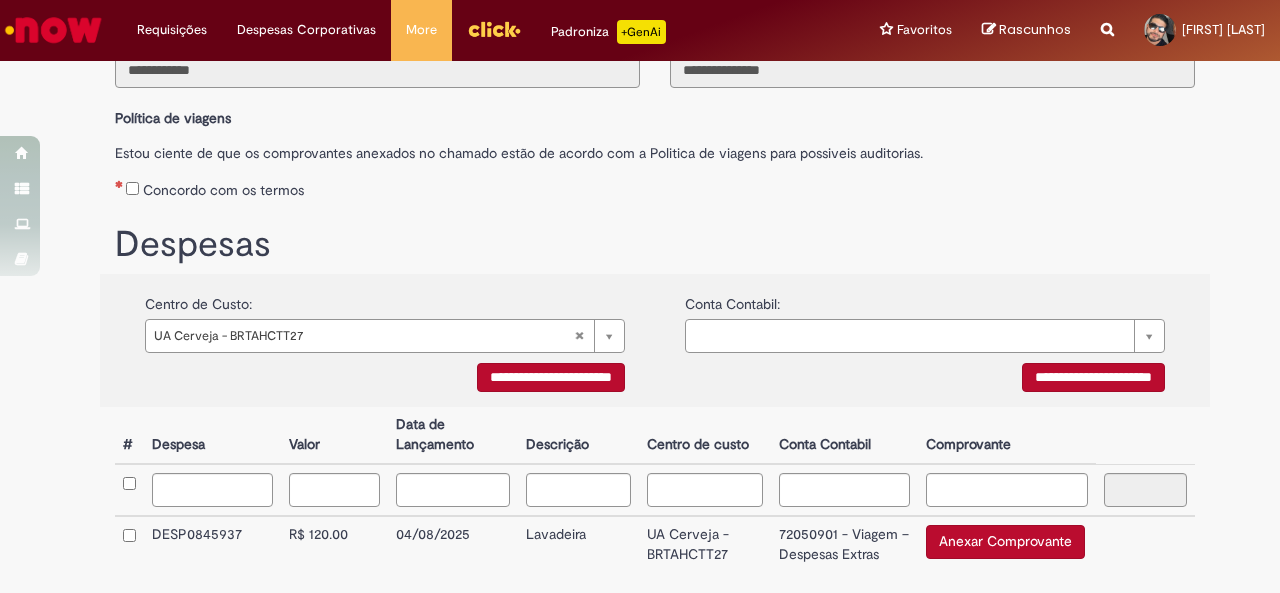 click on "**********" at bounding box center (925, 380) 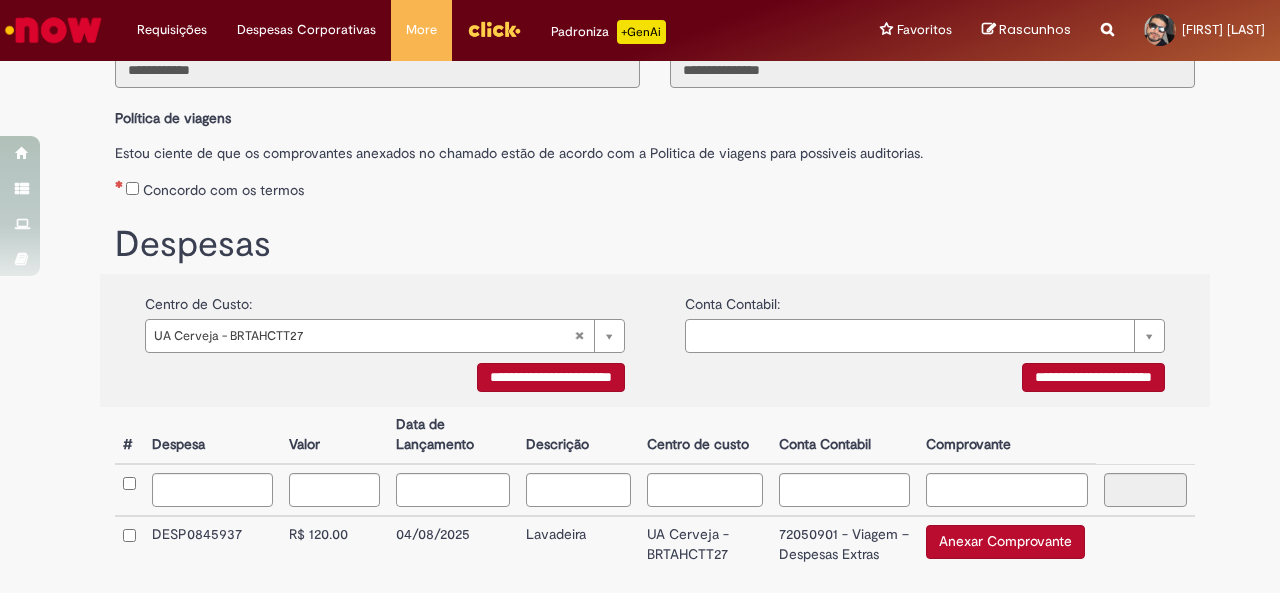 click on "**********" at bounding box center [1093, 377] 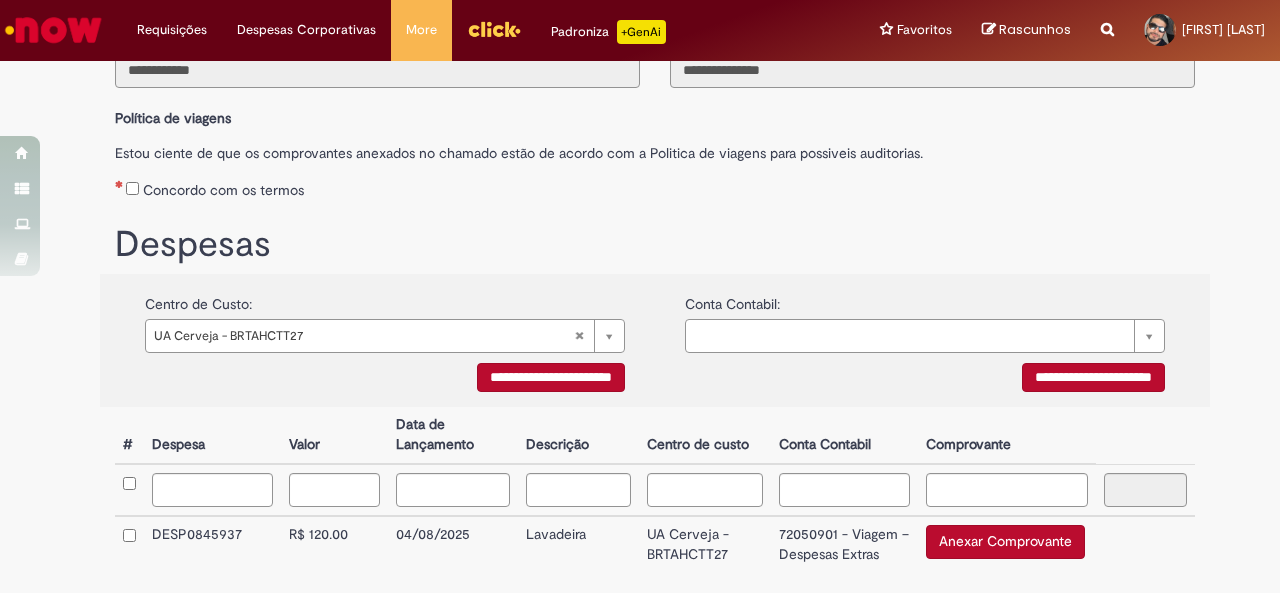 click on "**********" at bounding box center [1093, 377] 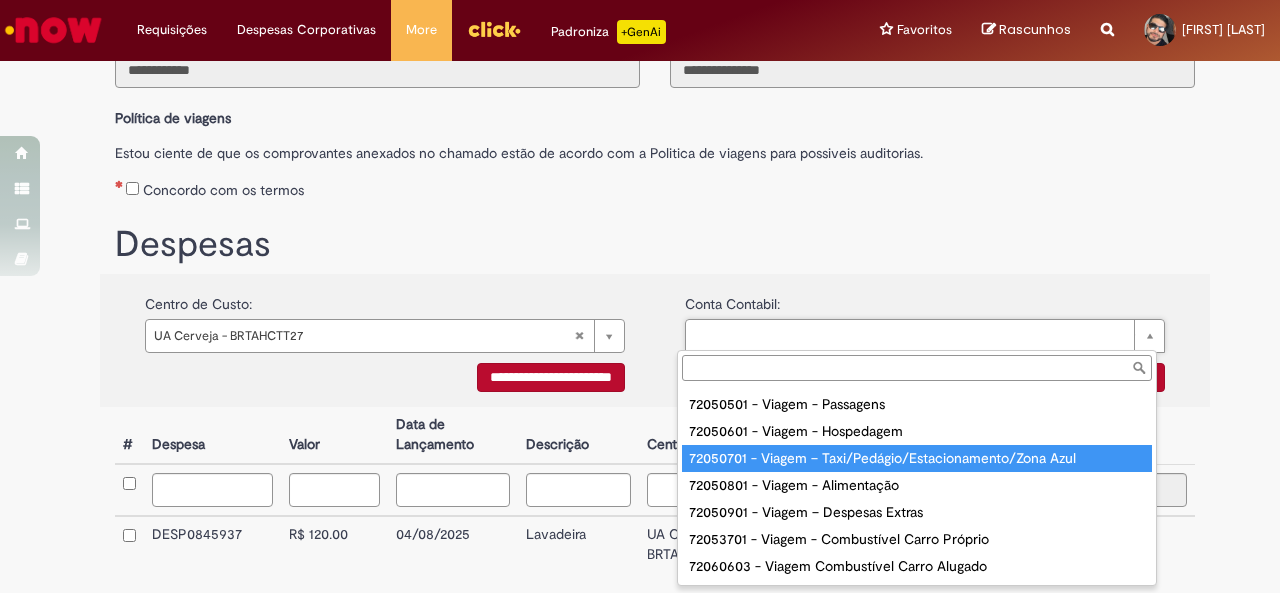 scroll, scrollTop: 800, scrollLeft: 0, axis: vertical 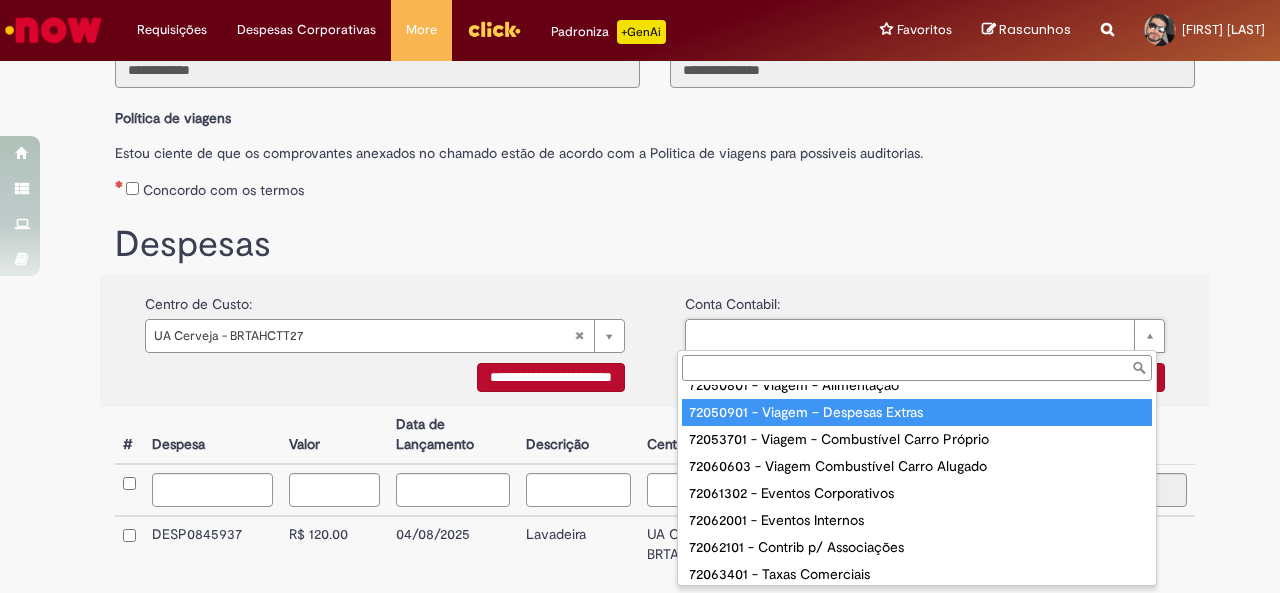 type on "**********" 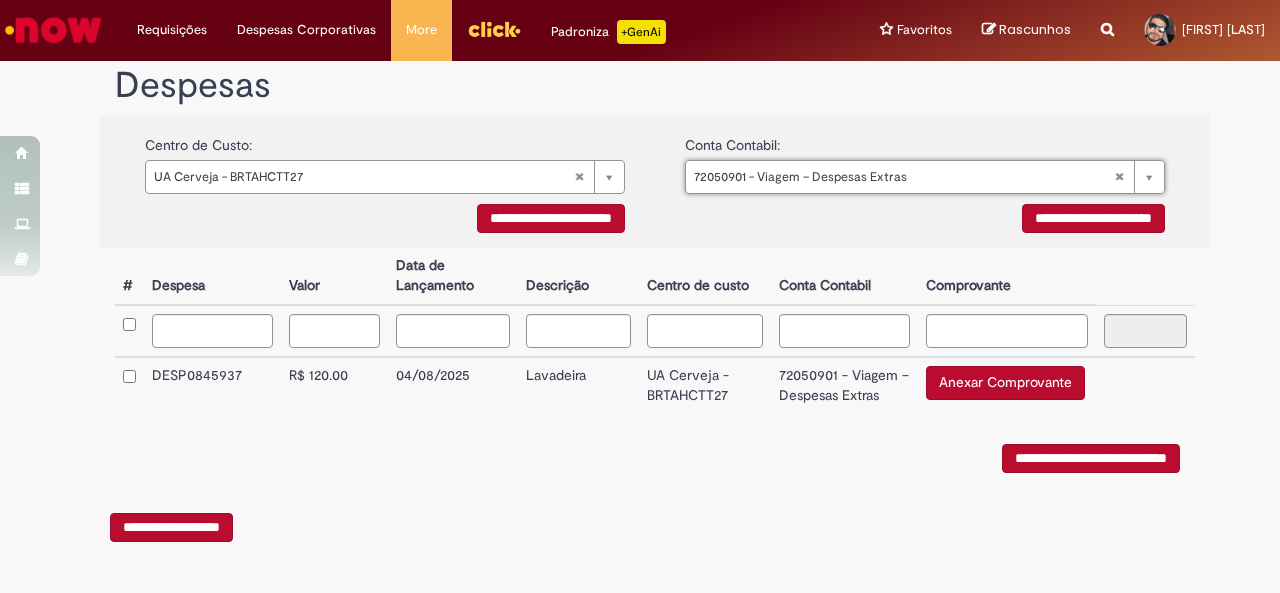 scroll, scrollTop: 366, scrollLeft: 0, axis: vertical 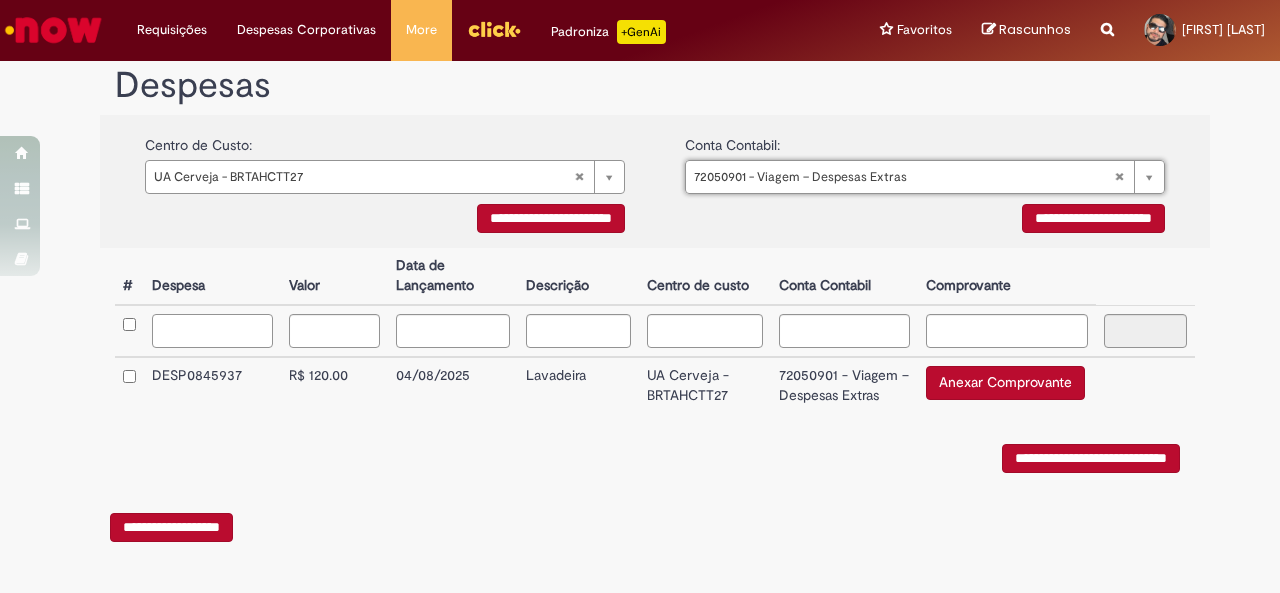 click at bounding box center (212, 331) 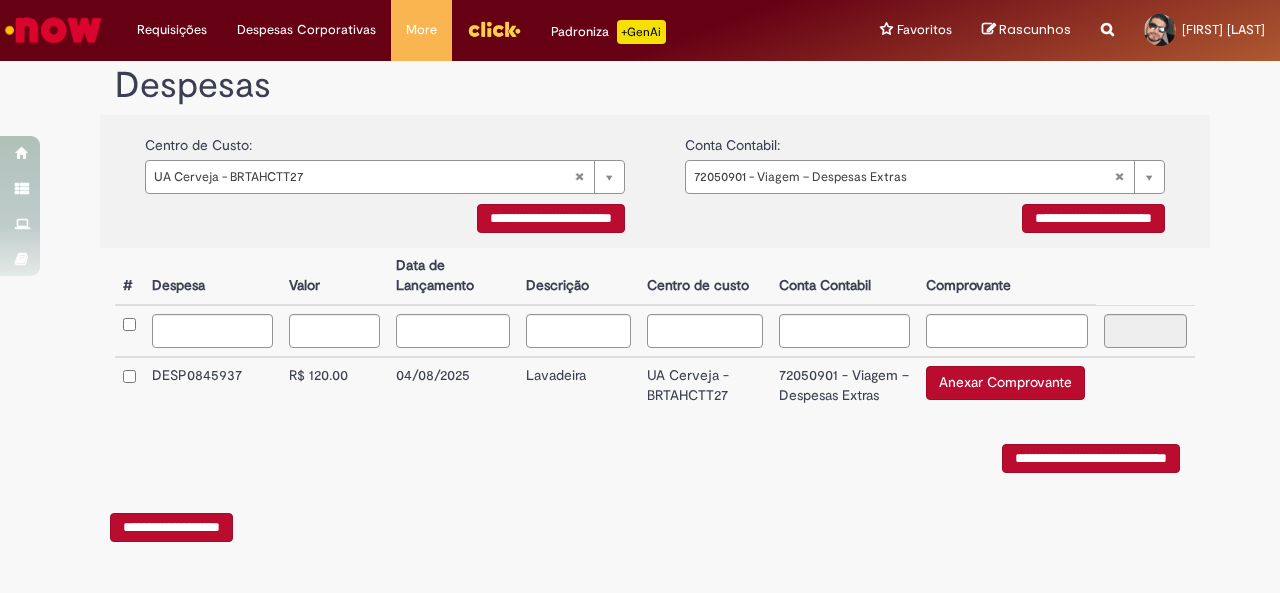 click on "Anexar Comprovante" at bounding box center (1005, 383) 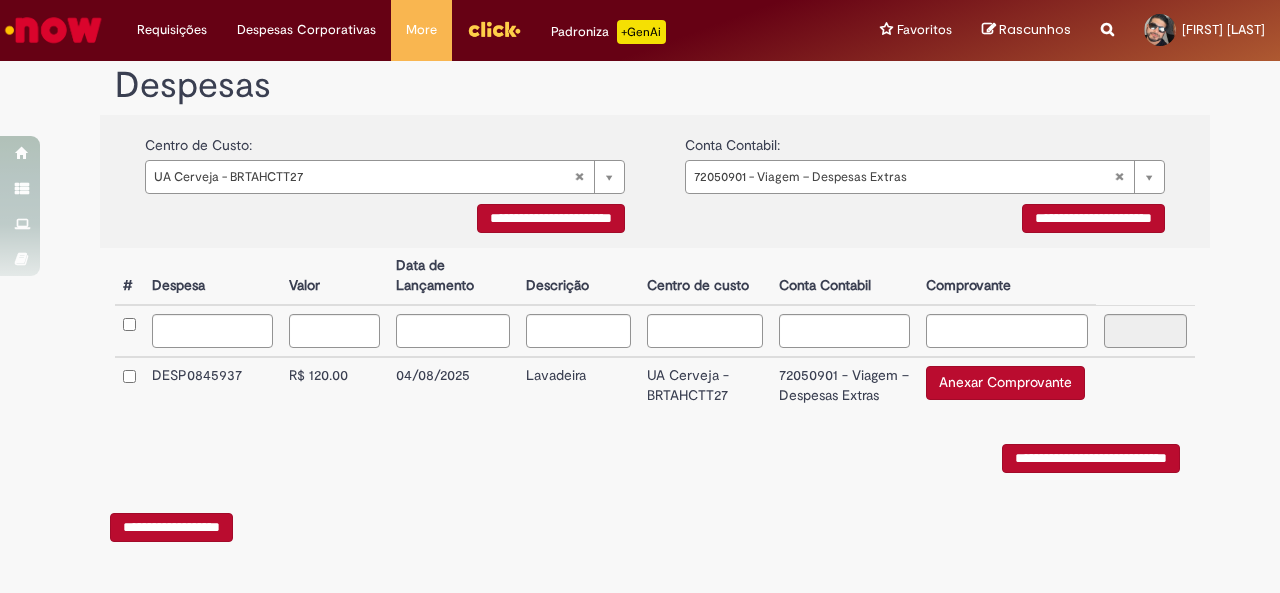 click on "Anexar Comprovante" at bounding box center [1005, 383] 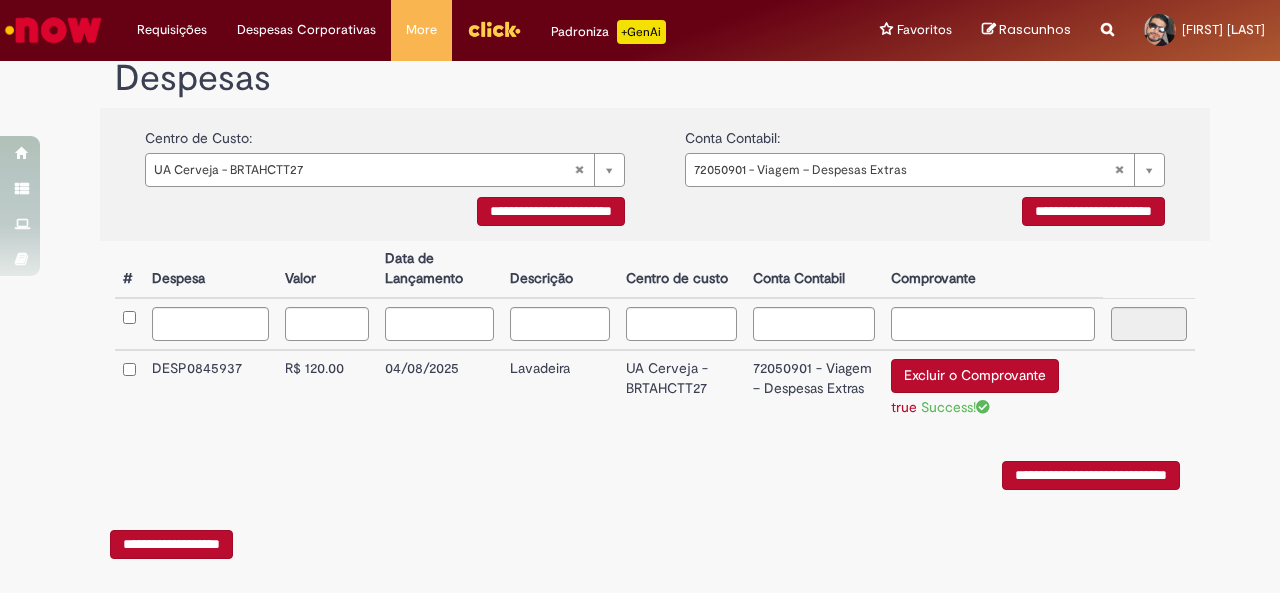 click on "Excluir o Comprovante" at bounding box center [975, 376] 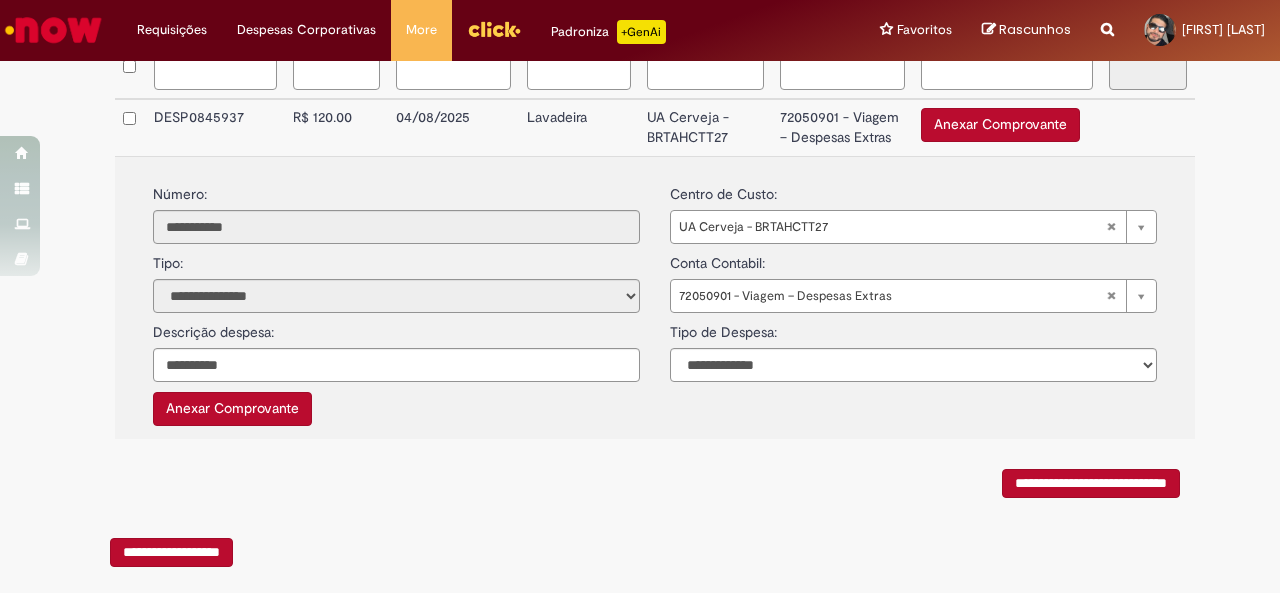 scroll, scrollTop: 648, scrollLeft: 0, axis: vertical 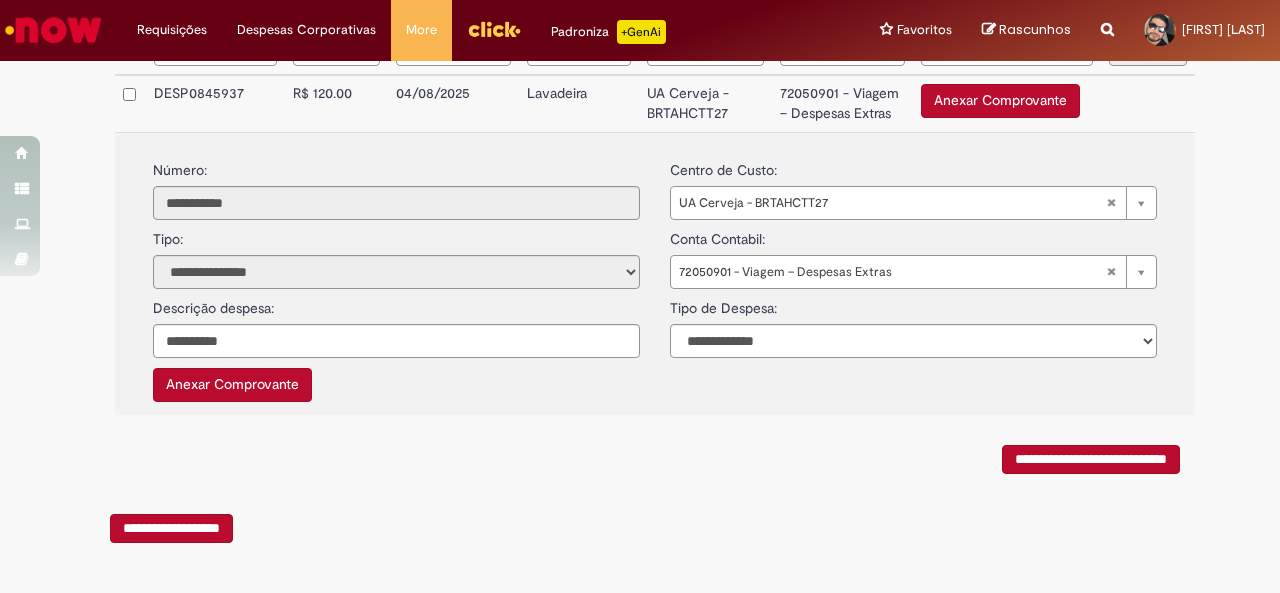 click on "Anexar Comprovante" at bounding box center [232, 385] 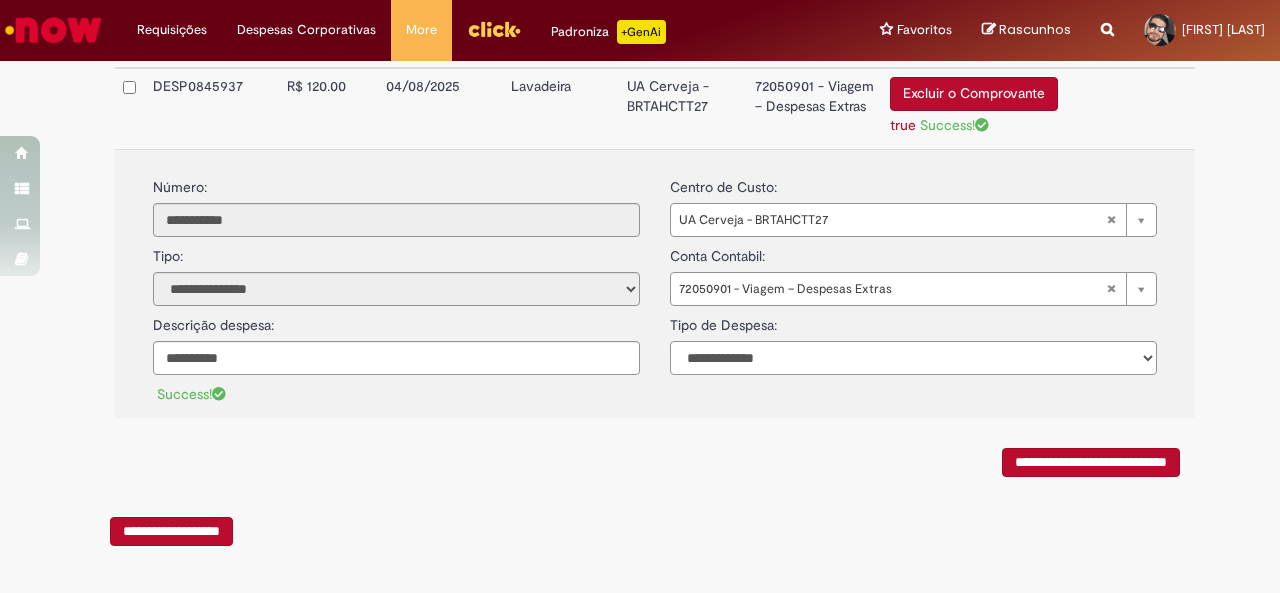 click on "**********" at bounding box center (913, 358) 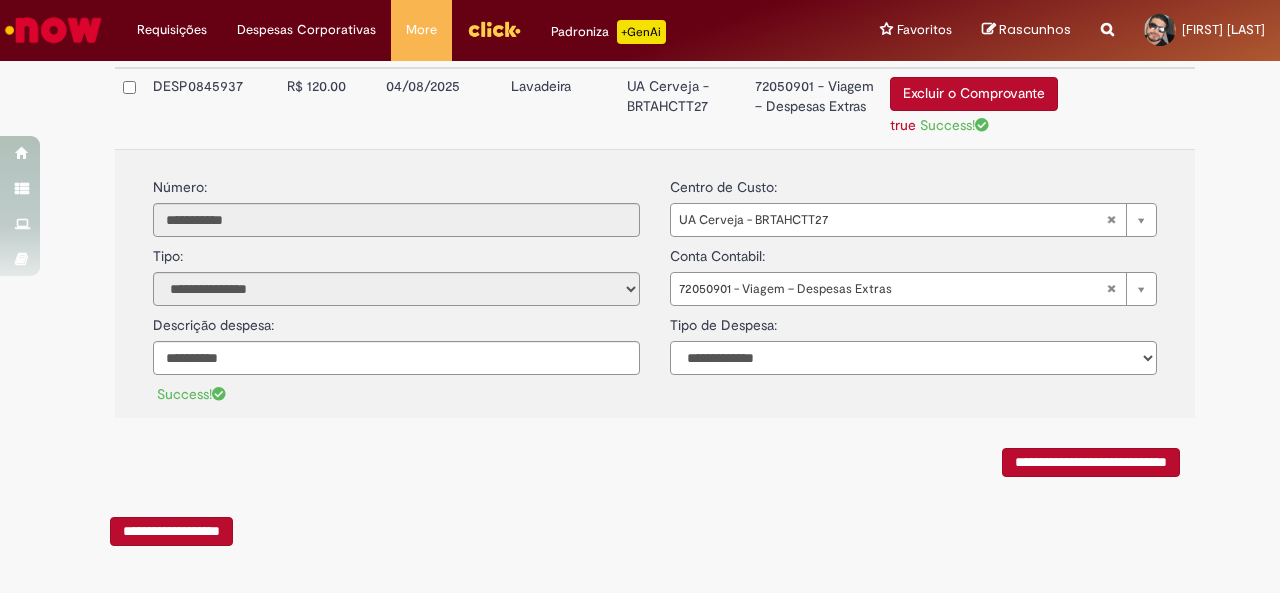 select on "*" 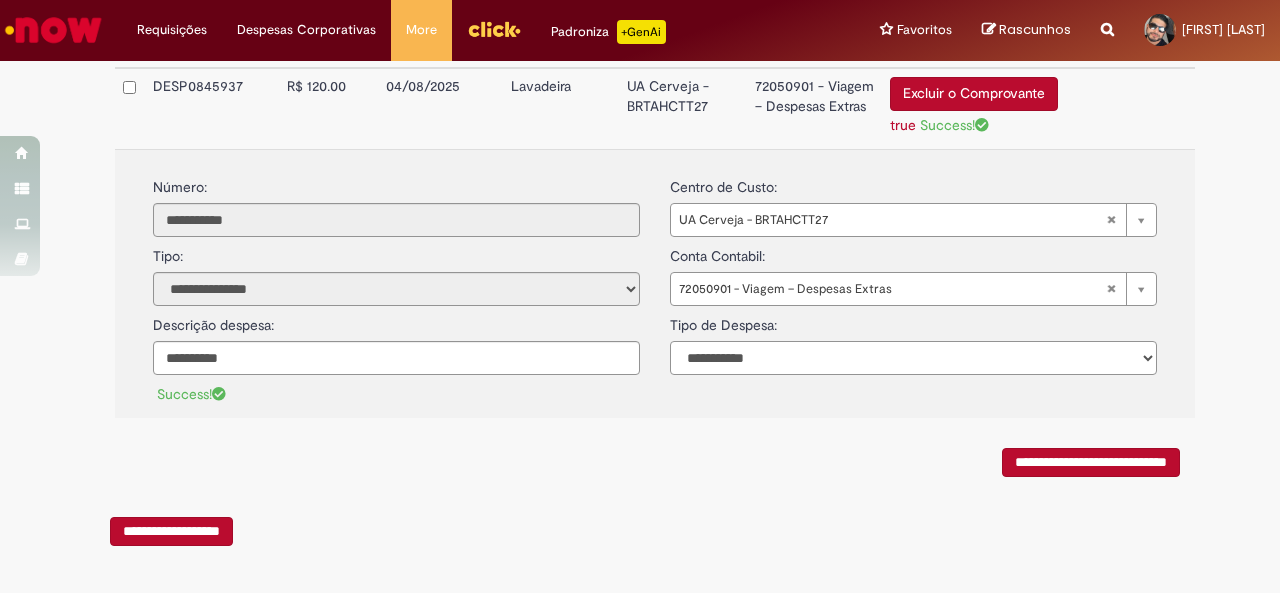 click on "**********" at bounding box center [913, 358] 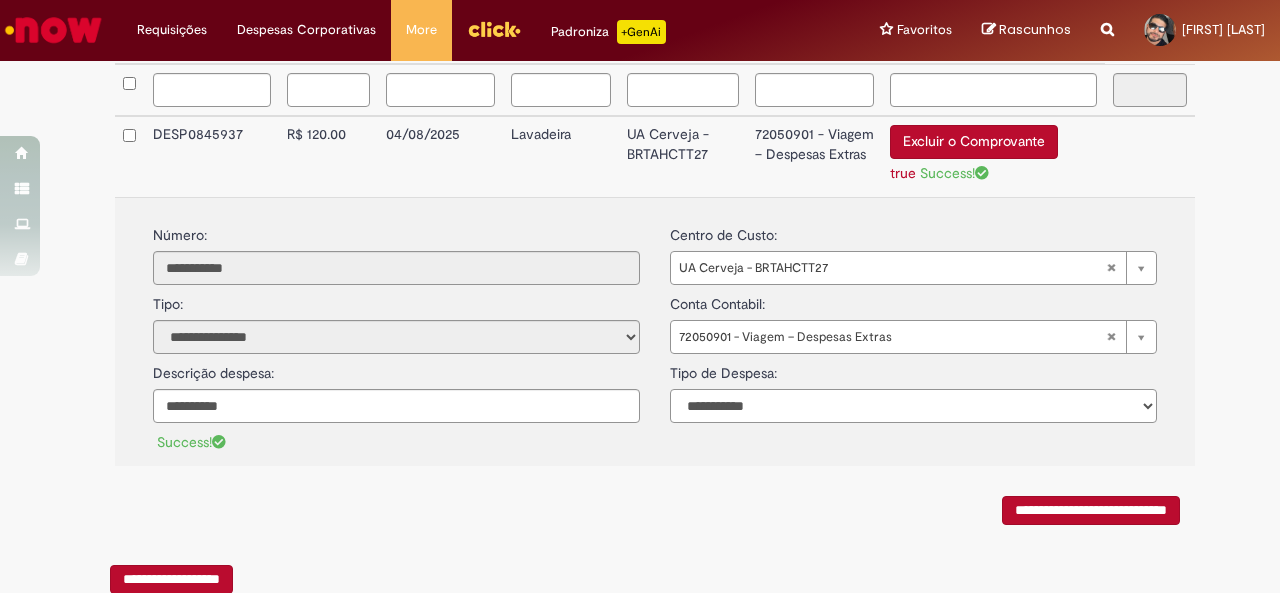 scroll, scrollTop: 658, scrollLeft: 0, axis: vertical 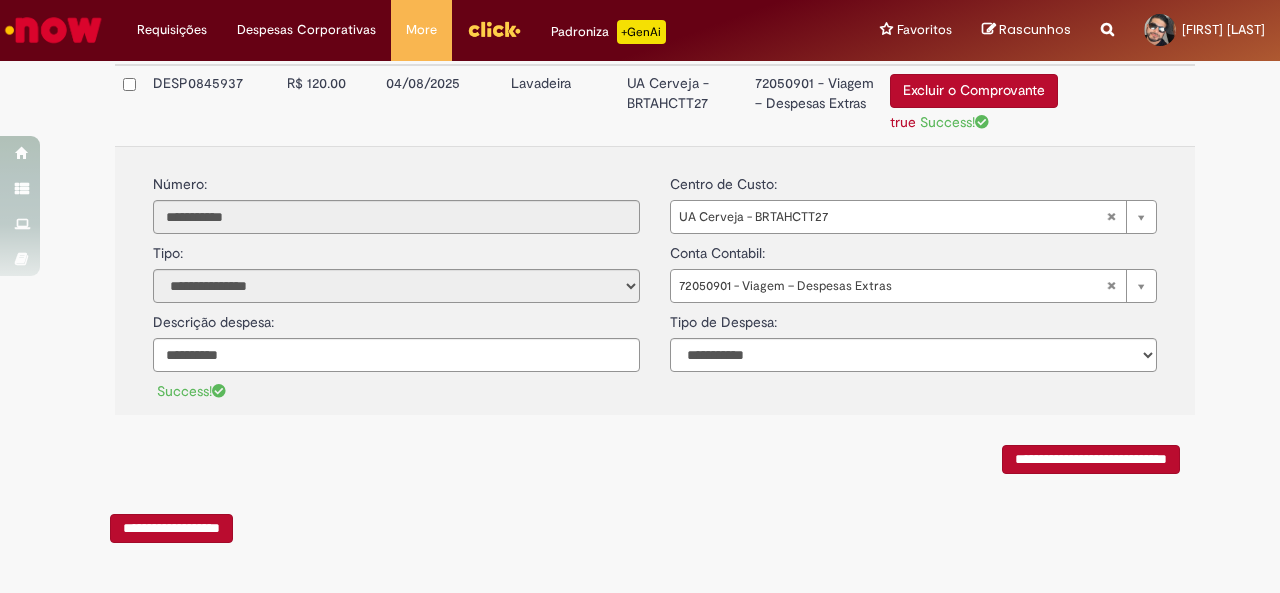 click on "Excluir o Comprovante" at bounding box center [974, 91] 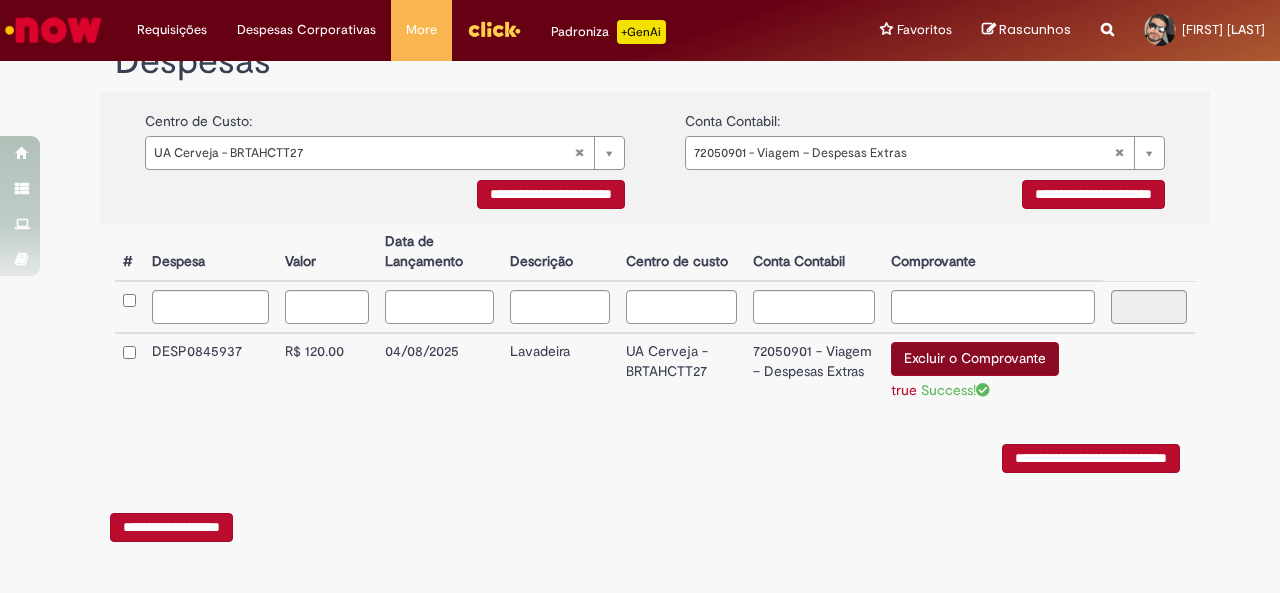 scroll, scrollTop: 366, scrollLeft: 0, axis: vertical 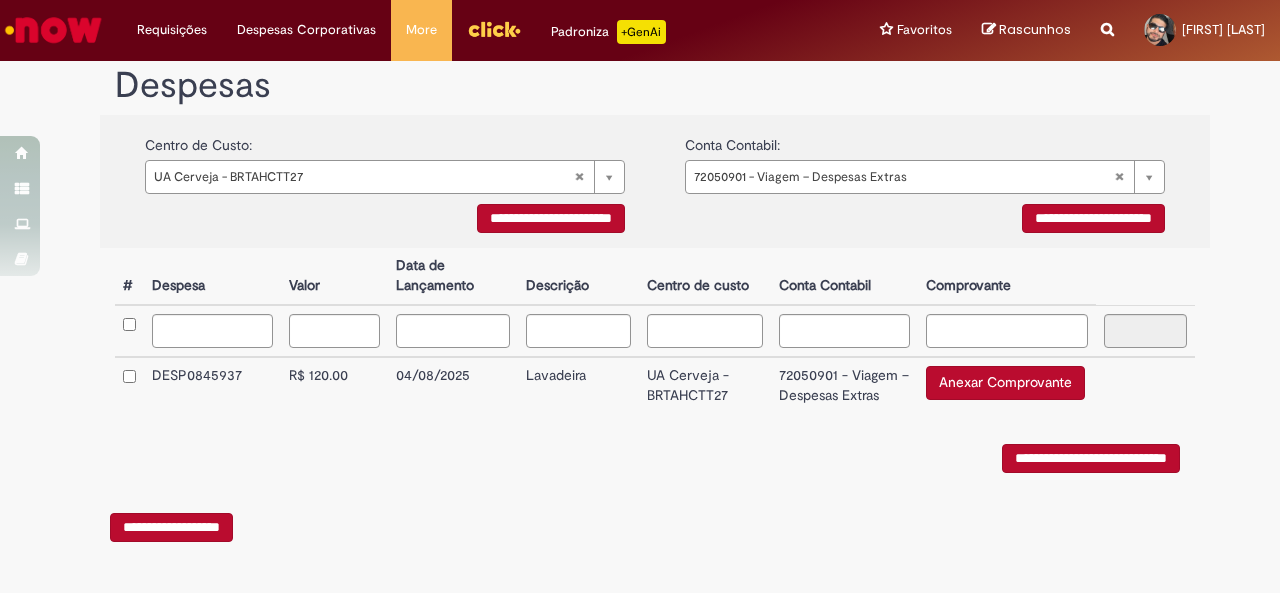 click on "Anexar Comprovante" at bounding box center (1005, 383) 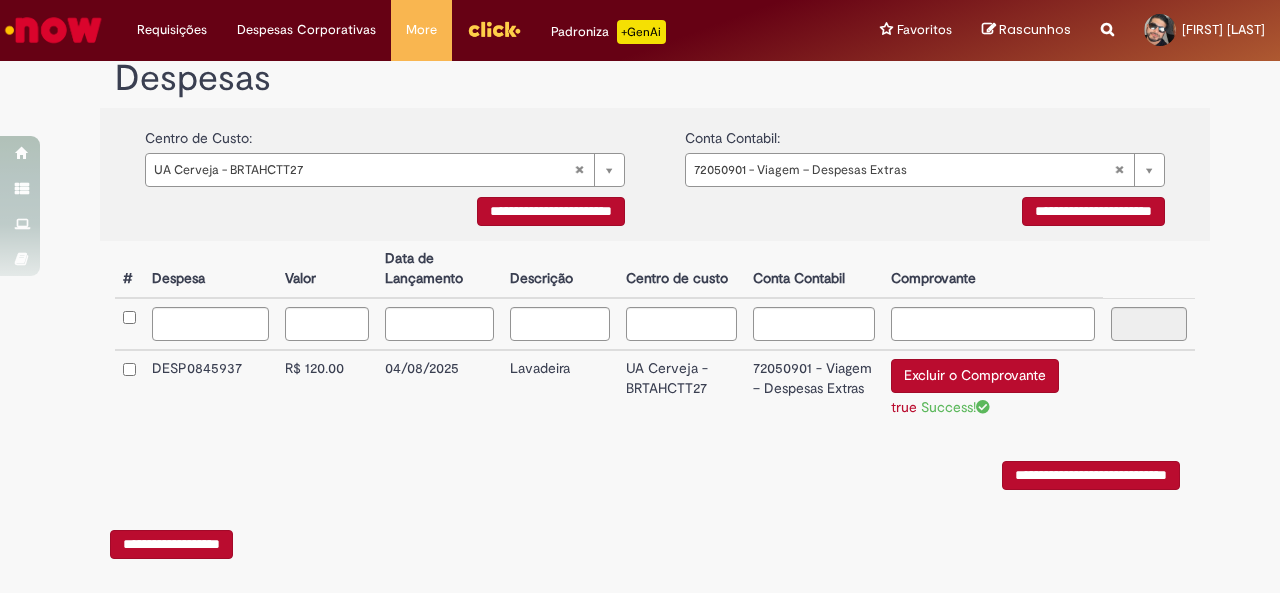 click on "Excluir o Comprovante" at bounding box center (975, 376) 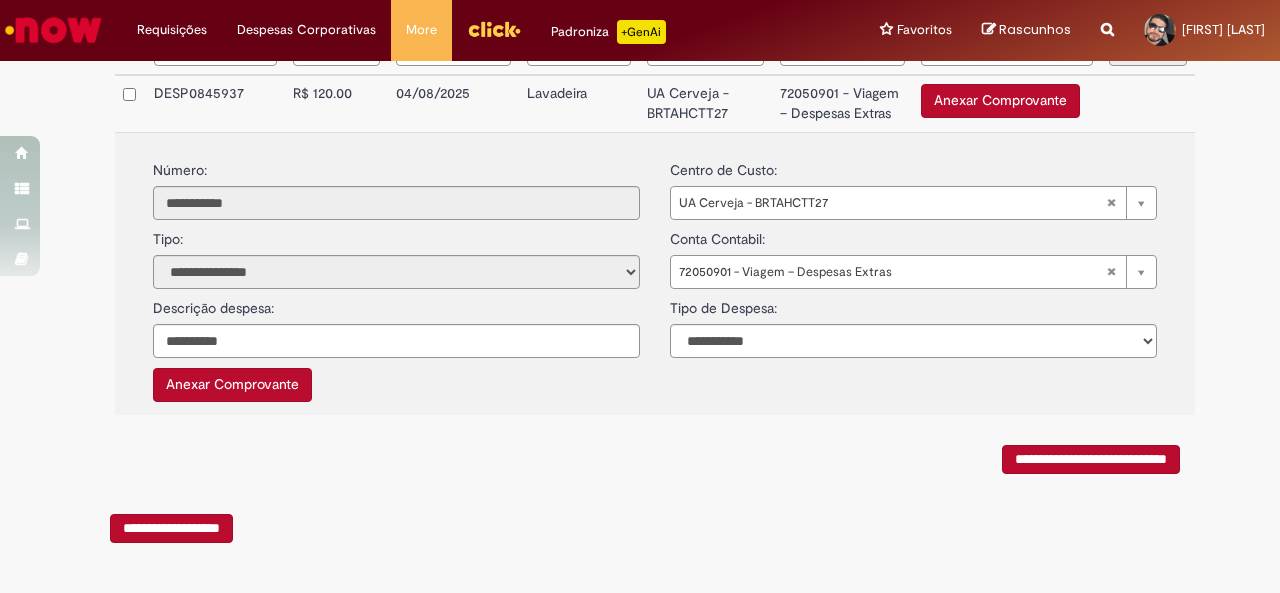 scroll, scrollTop: 648, scrollLeft: 0, axis: vertical 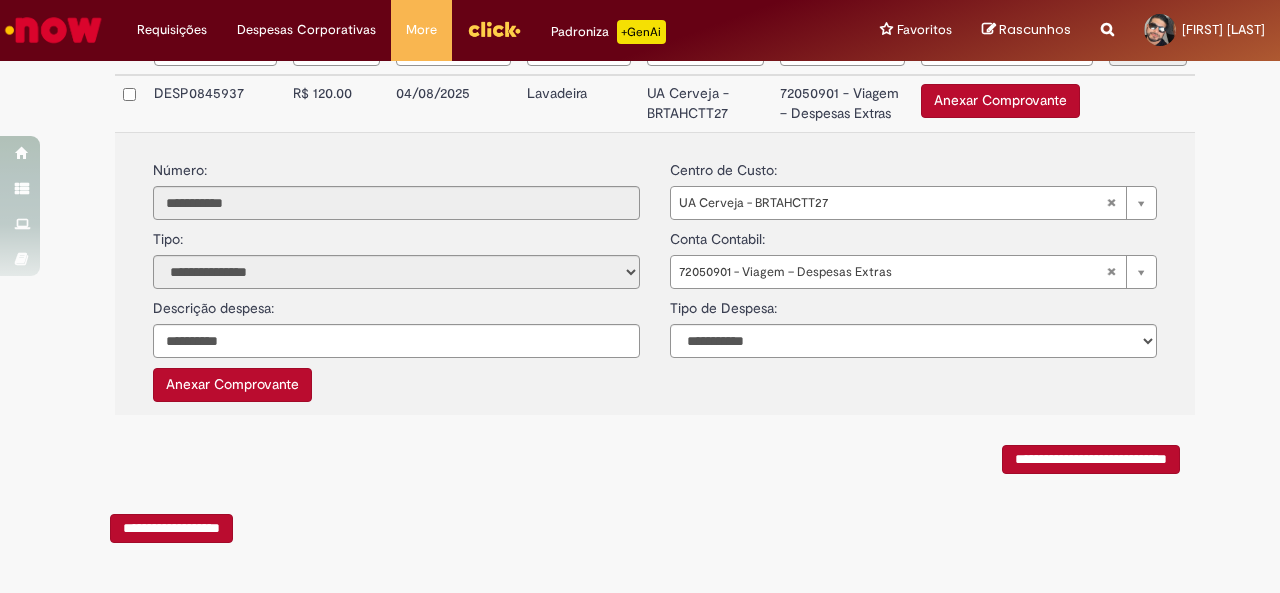 click on "Anexar Comprovante" at bounding box center (232, 385) 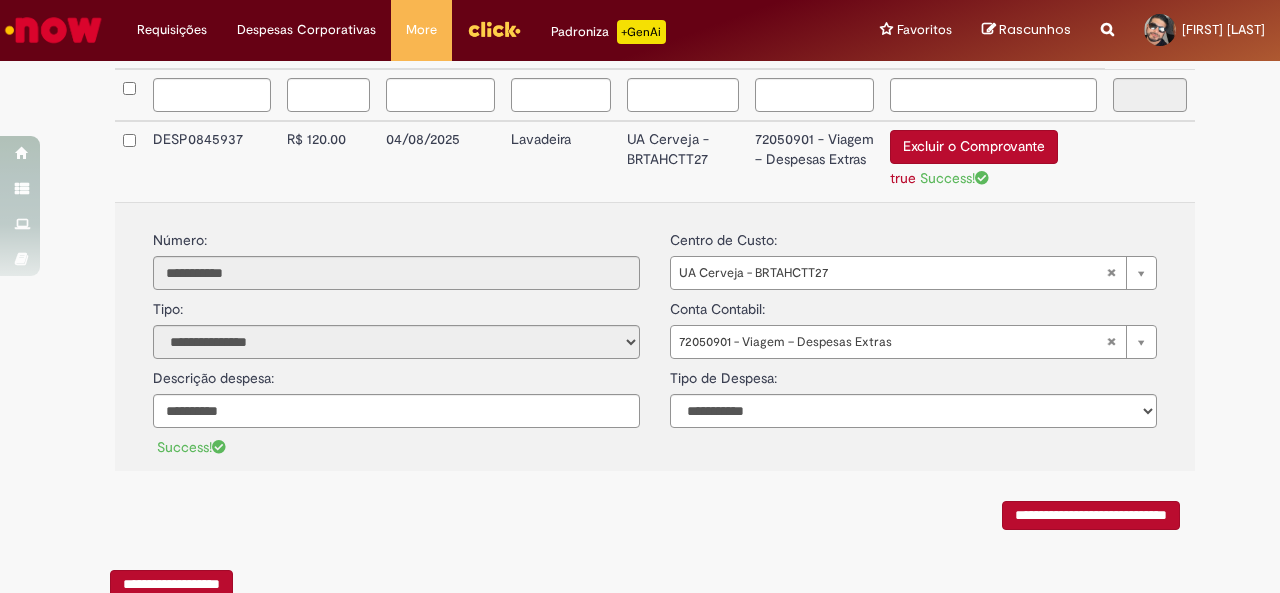 scroll, scrollTop: 558, scrollLeft: 0, axis: vertical 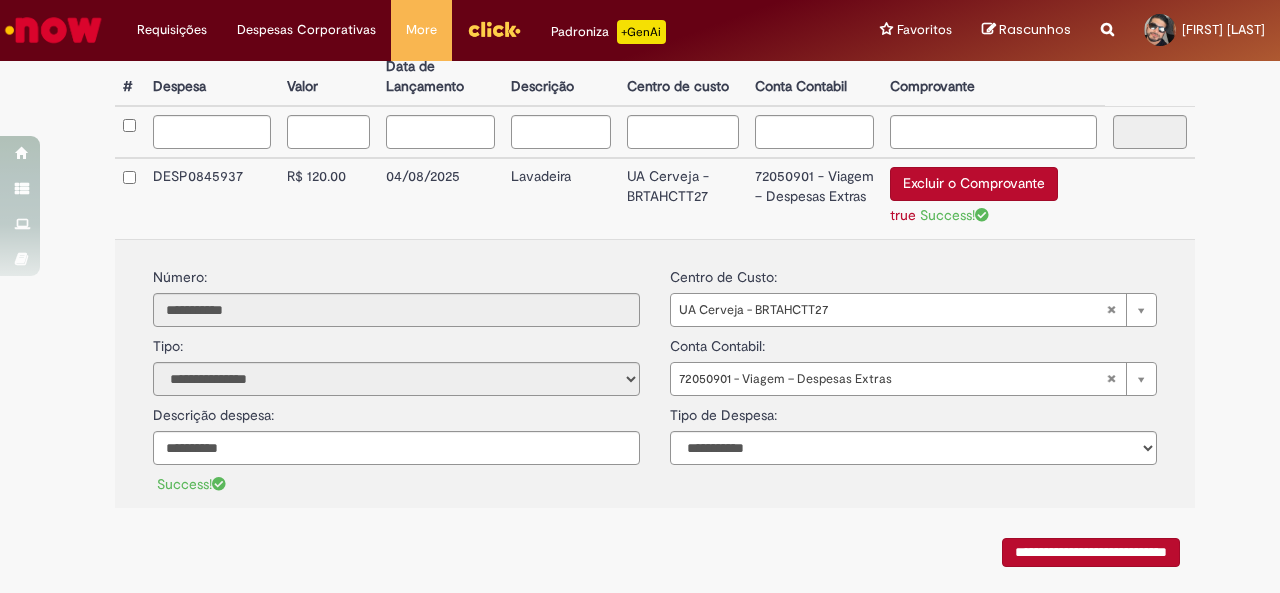 click on "Excluir o Comprovante" at bounding box center (974, 184) 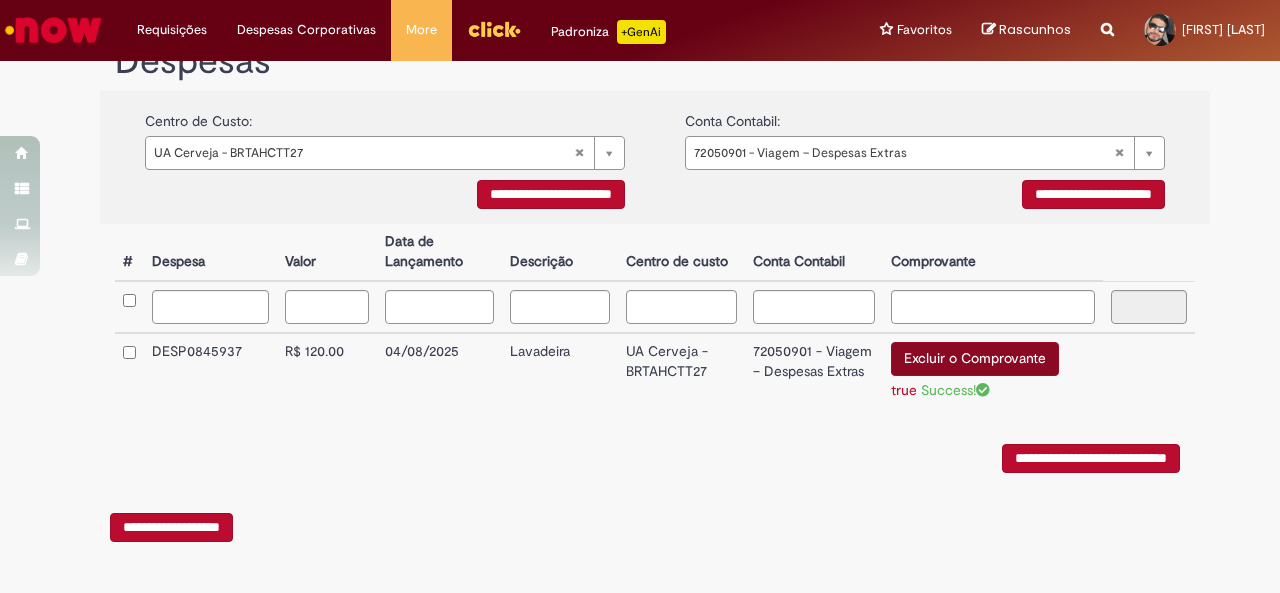 scroll, scrollTop: 366, scrollLeft: 0, axis: vertical 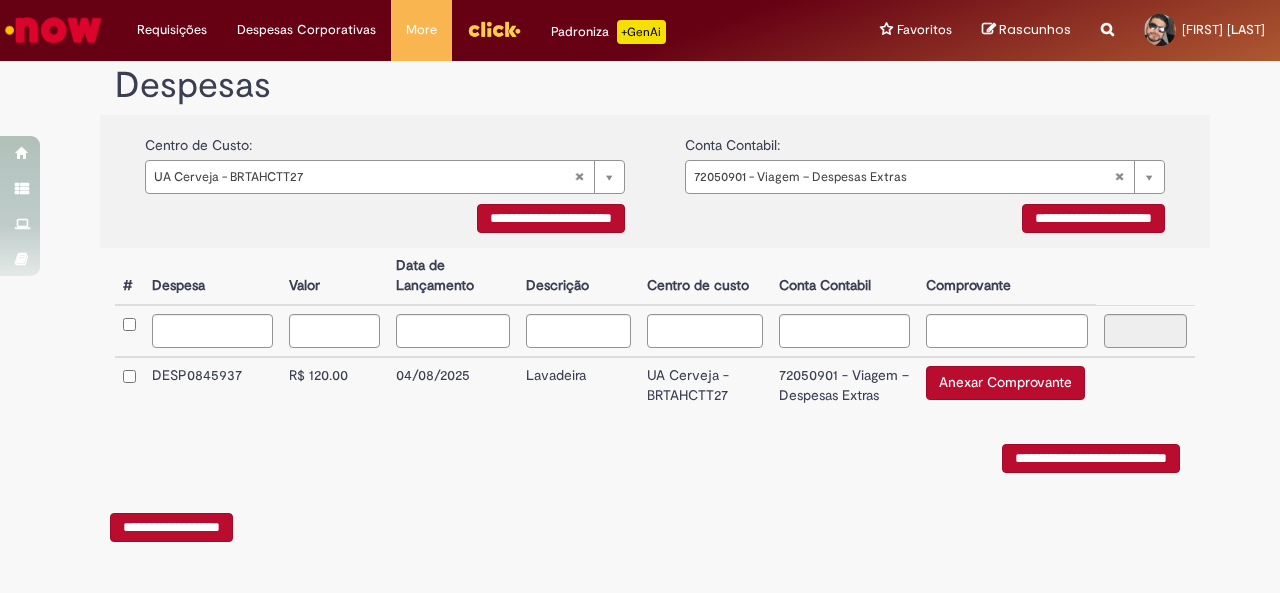 click on "Anexar Comprovante" at bounding box center (1005, 383) 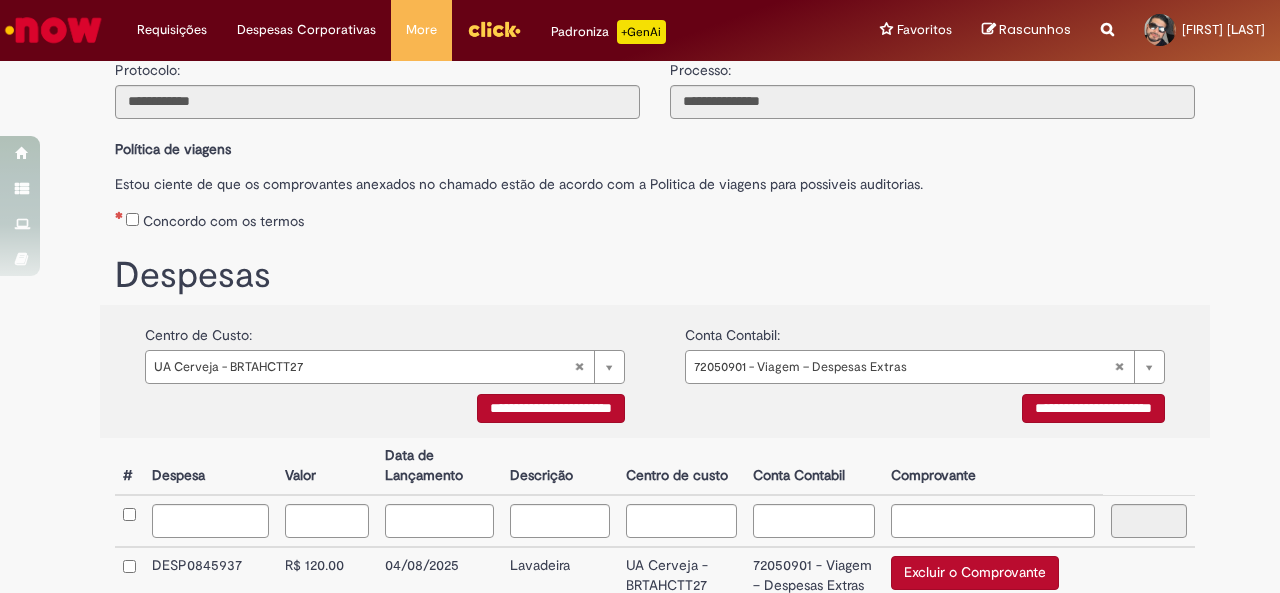 scroll, scrollTop: 389, scrollLeft: 0, axis: vertical 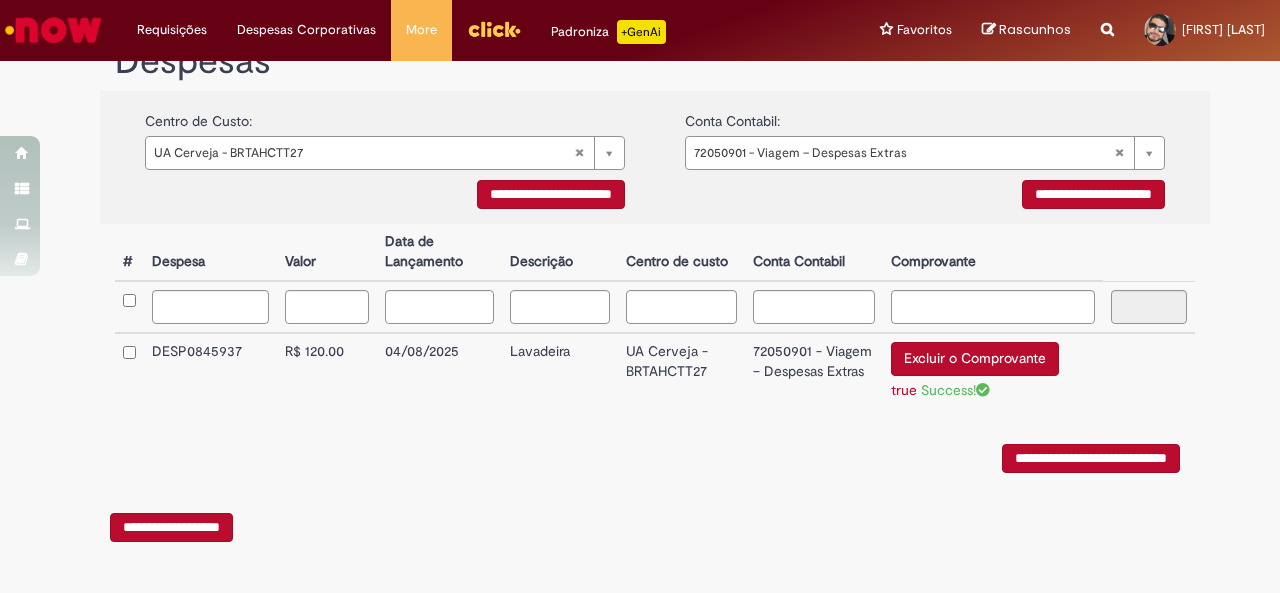 click on "**********" at bounding box center (1093, 194) 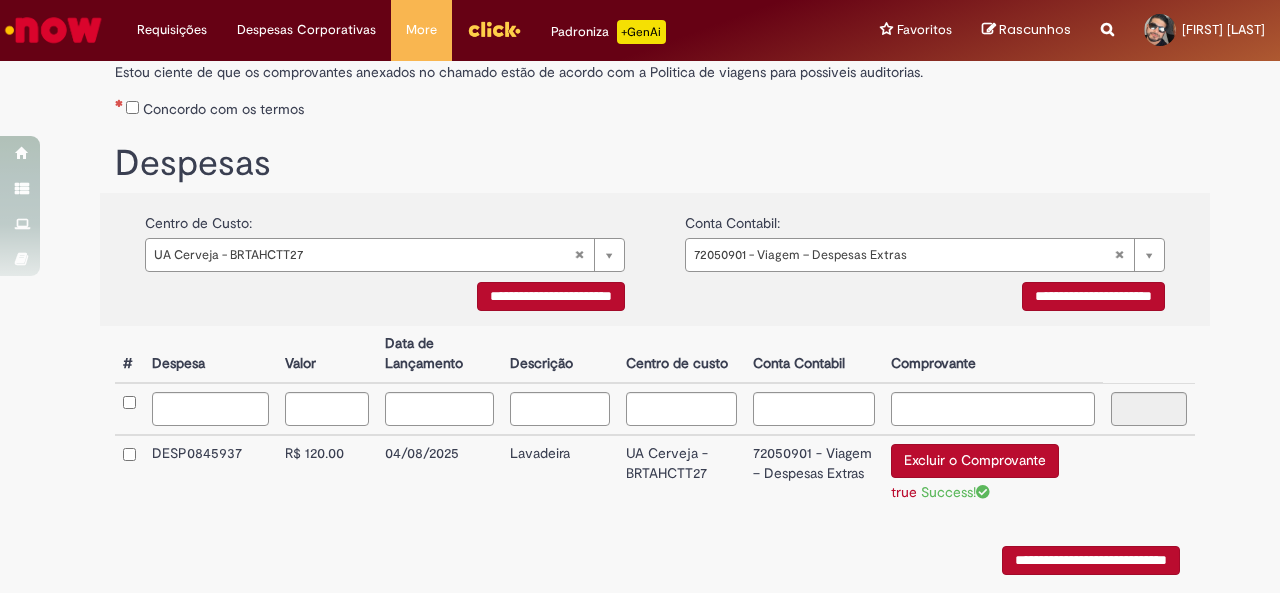 scroll, scrollTop: 389, scrollLeft: 0, axis: vertical 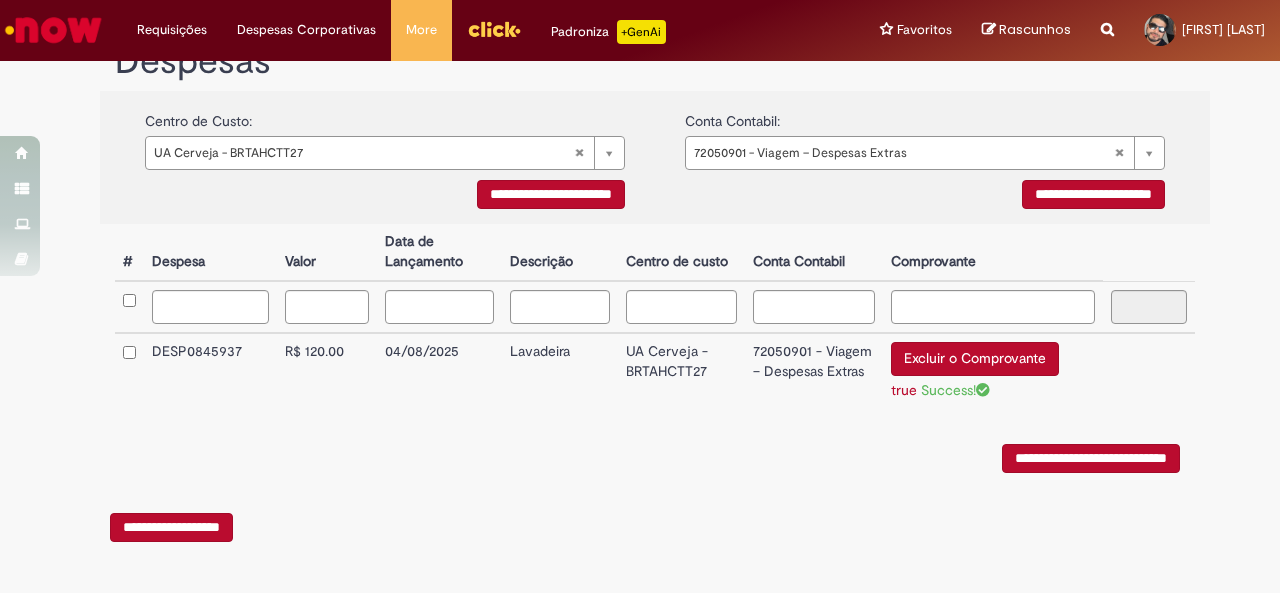 click on "Excluir o Comprovante" at bounding box center [975, 359] 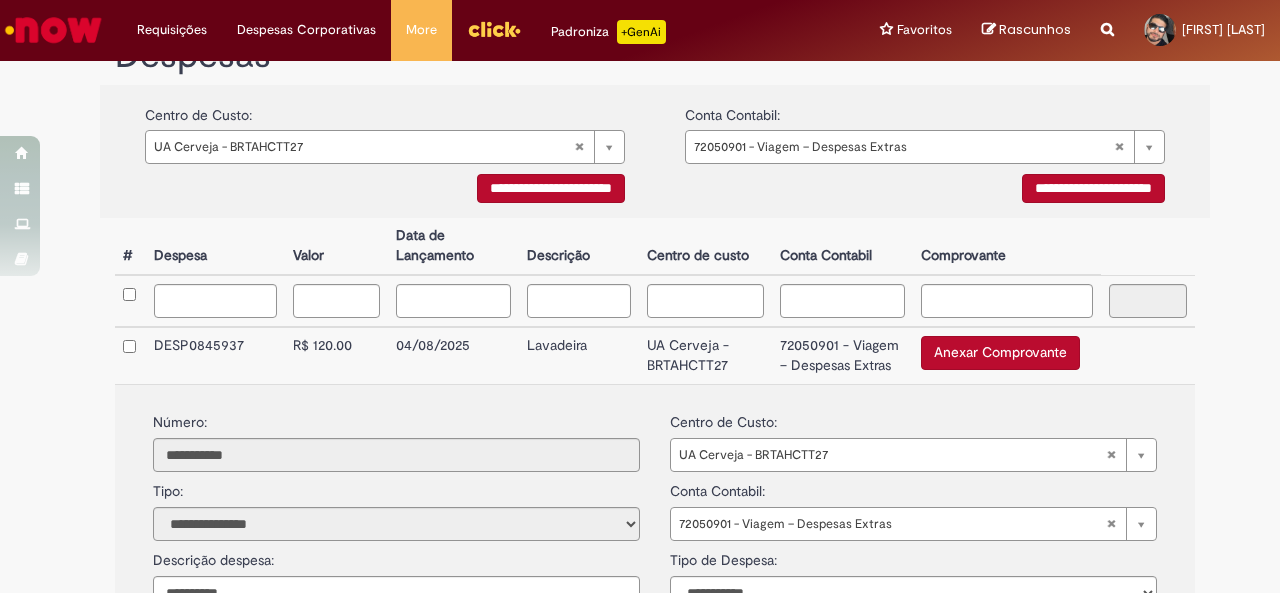 scroll, scrollTop: 489, scrollLeft: 0, axis: vertical 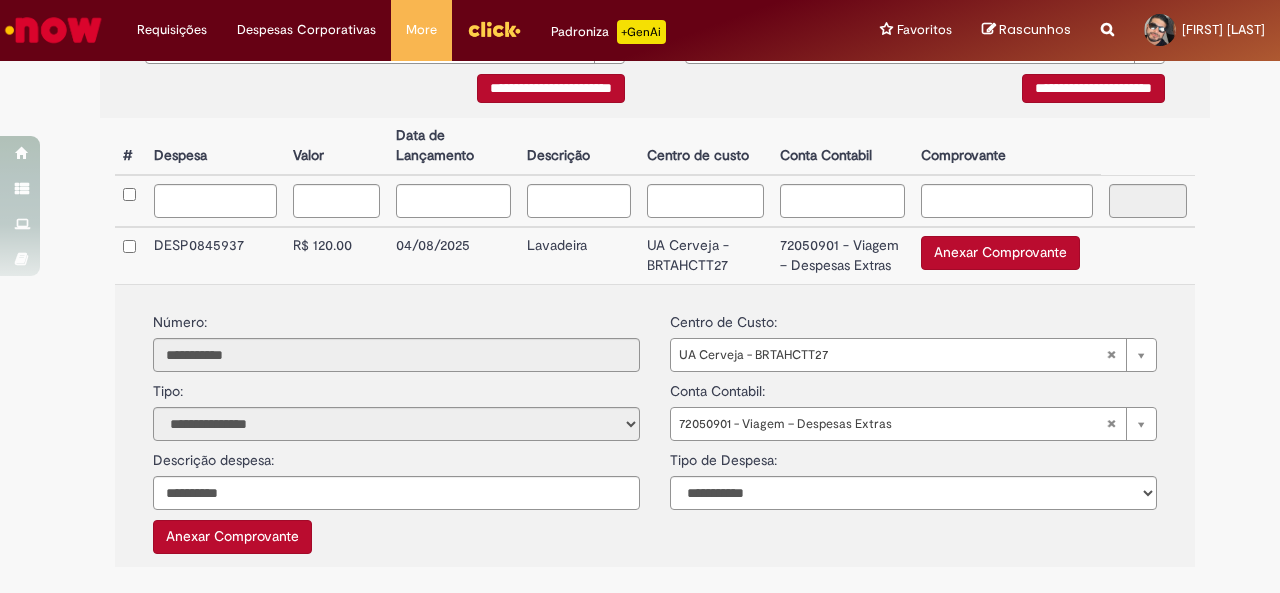 click on "**********" at bounding box center [925, 91] 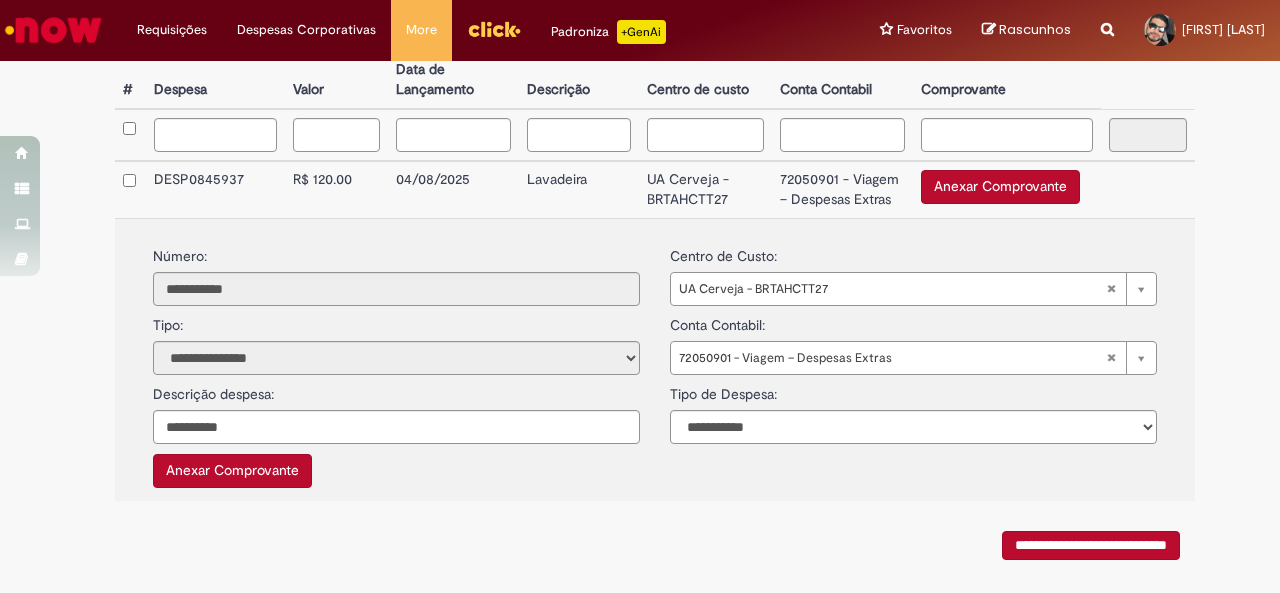 scroll, scrollTop: 648, scrollLeft: 0, axis: vertical 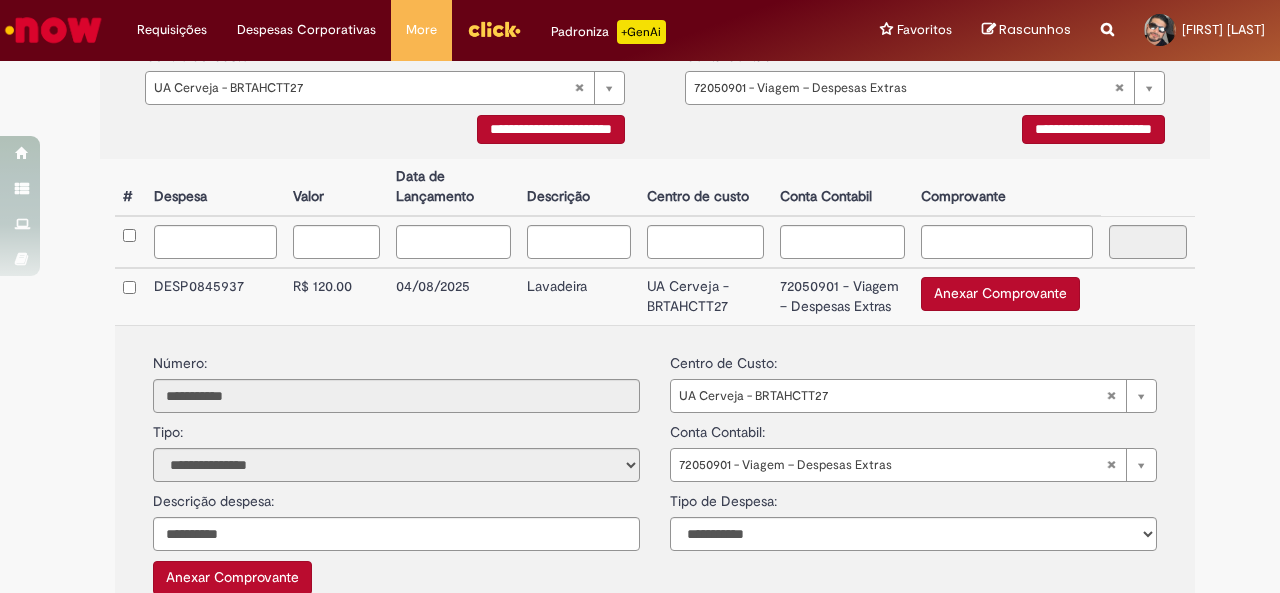 click on "Anexar Comprovante" at bounding box center [1000, 294] 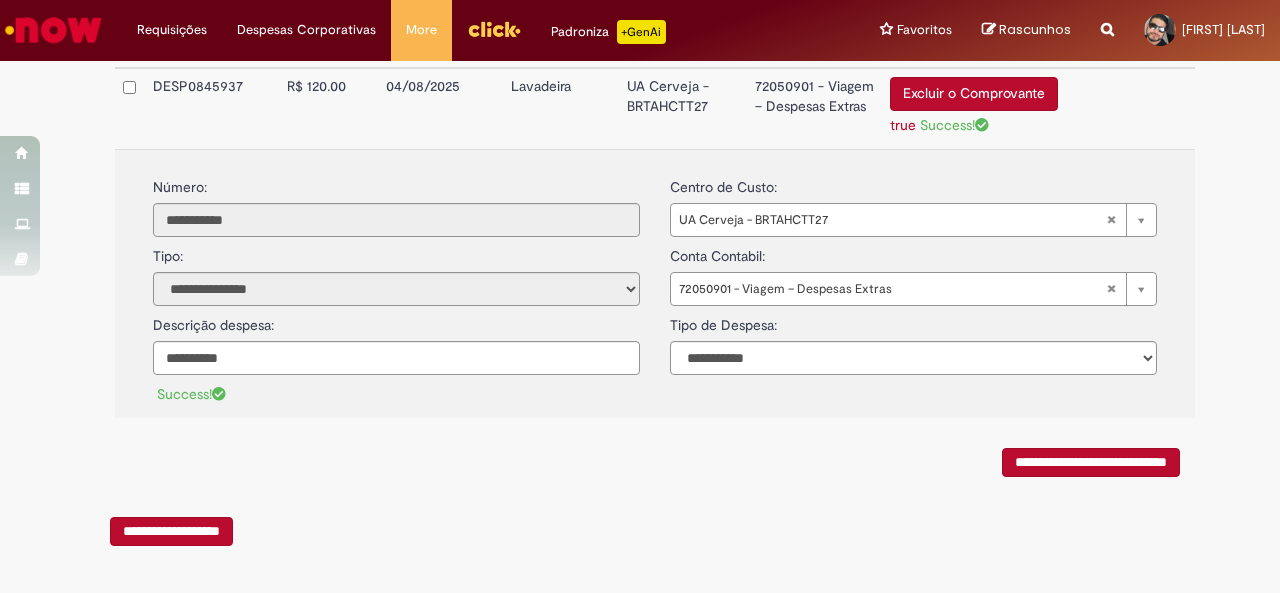 scroll, scrollTop: 658, scrollLeft: 0, axis: vertical 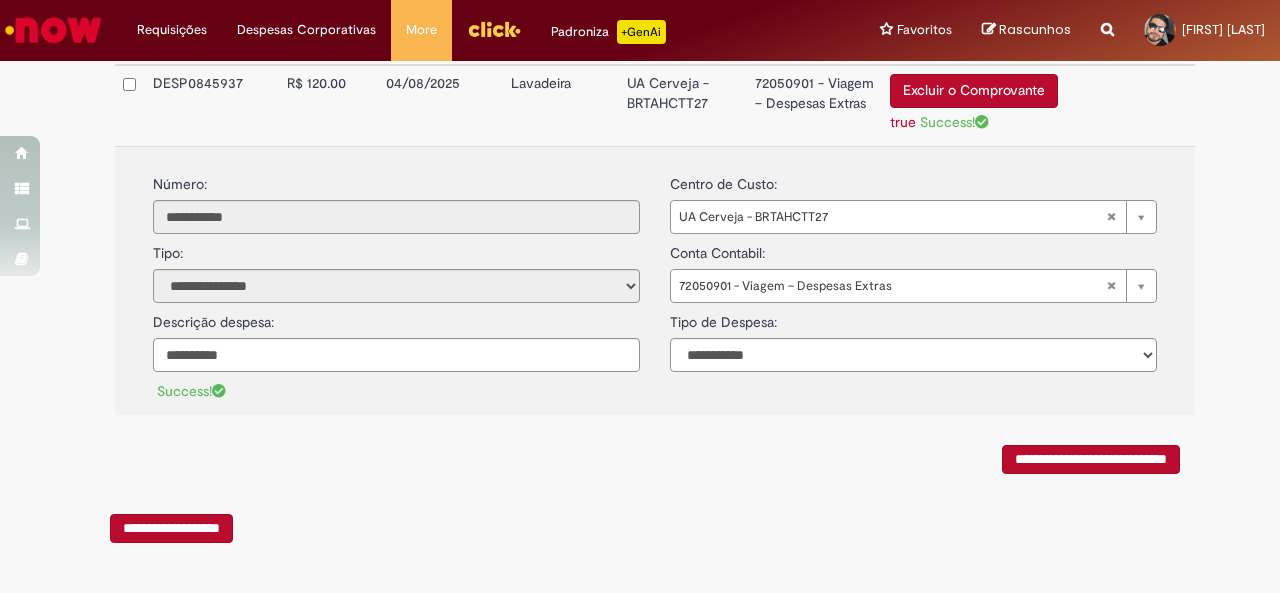 click on "**********" at bounding box center (1091, 459) 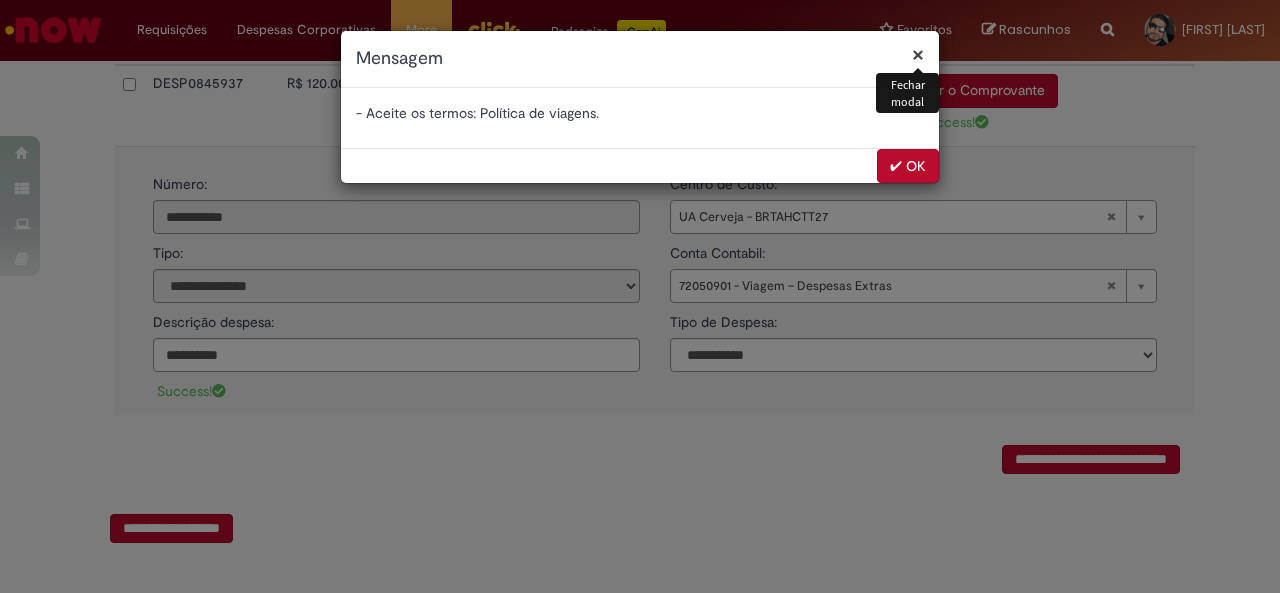 click on "✔ OK" at bounding box center (908, 166) 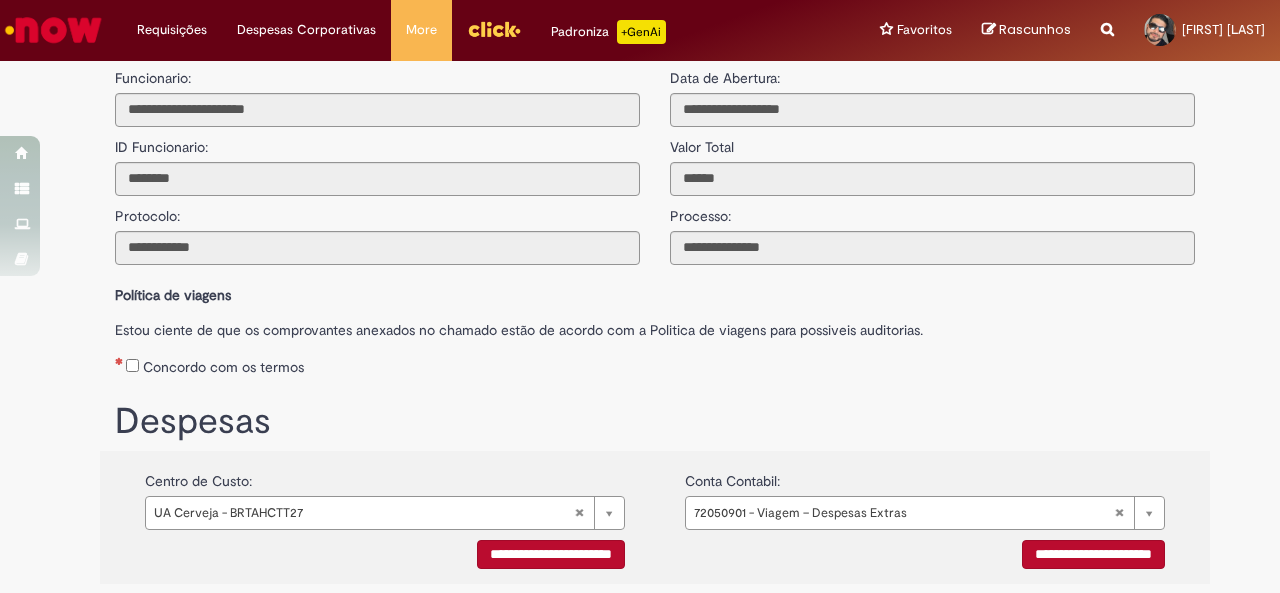 scroll, scrollTop: 0, scrollLeft: 0, axis: both 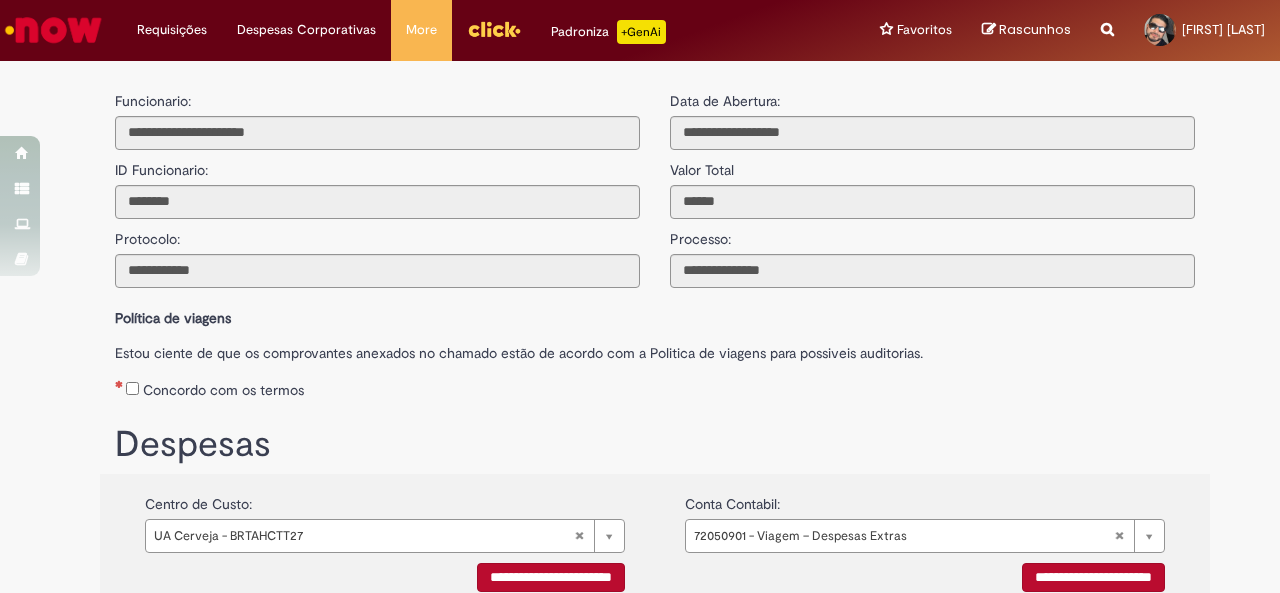 click on "Concordo com os termos" at bounding box center [655, 386] 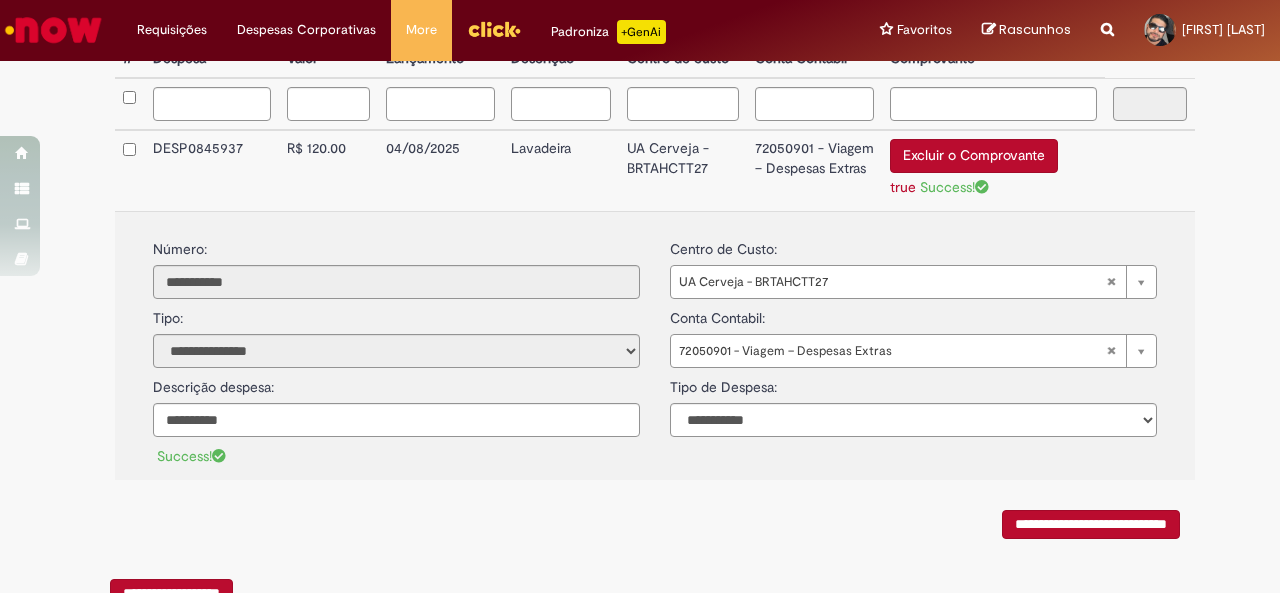 scroll, scrollTop: 658, scrollLeft: 0, axis: vertical 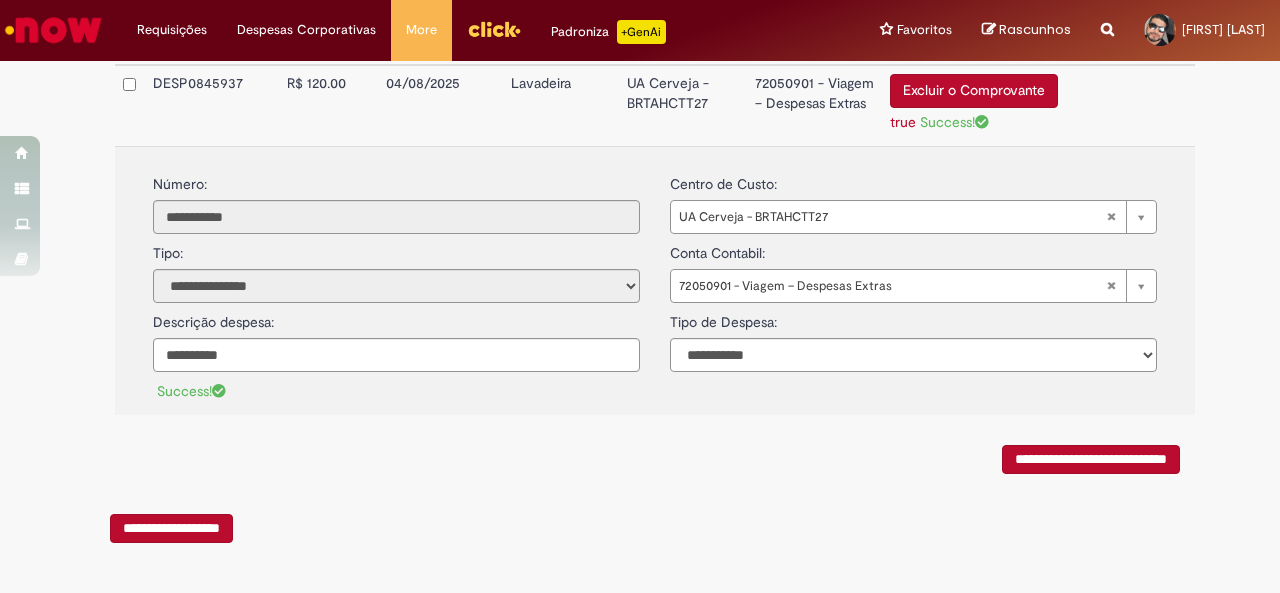 click on "**********" at bounding box center (1091, 459) 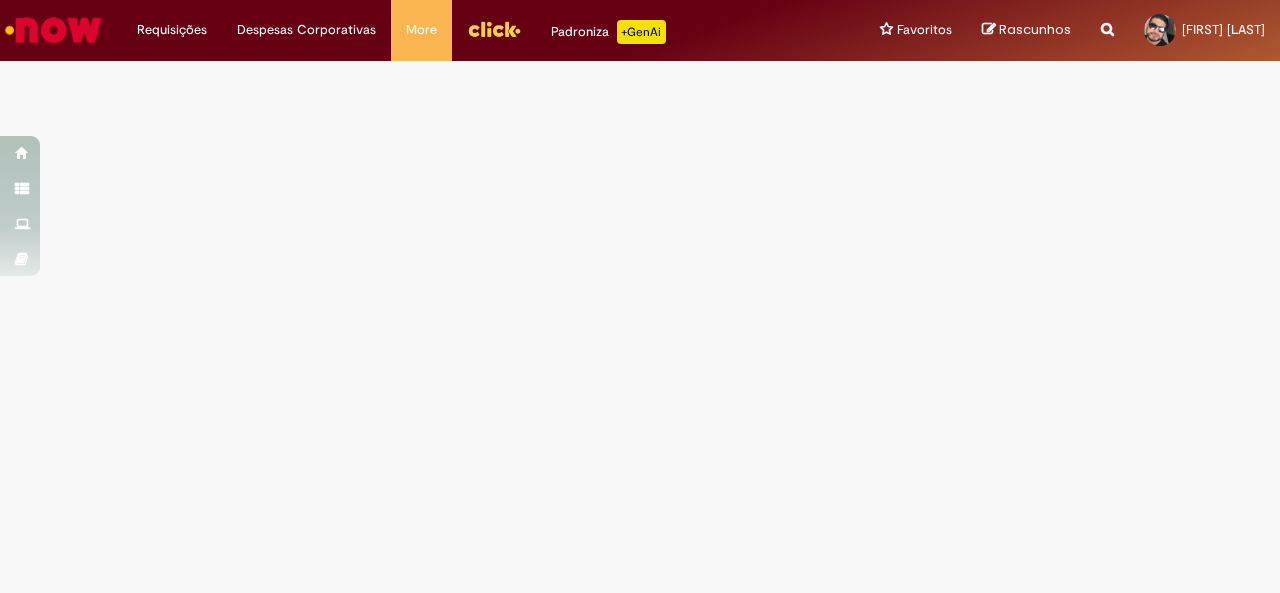 scroll, scrollTop: 0, scrollLeft: 0, axis: both 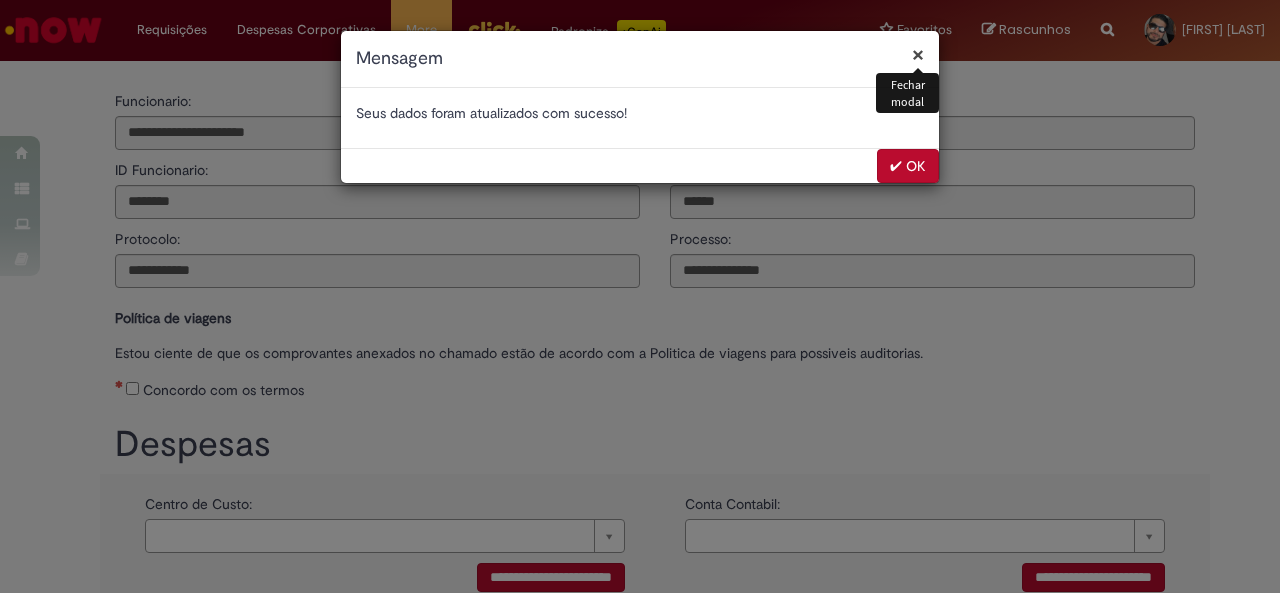 click on "✔ OK" at bounding box center (908, 166) 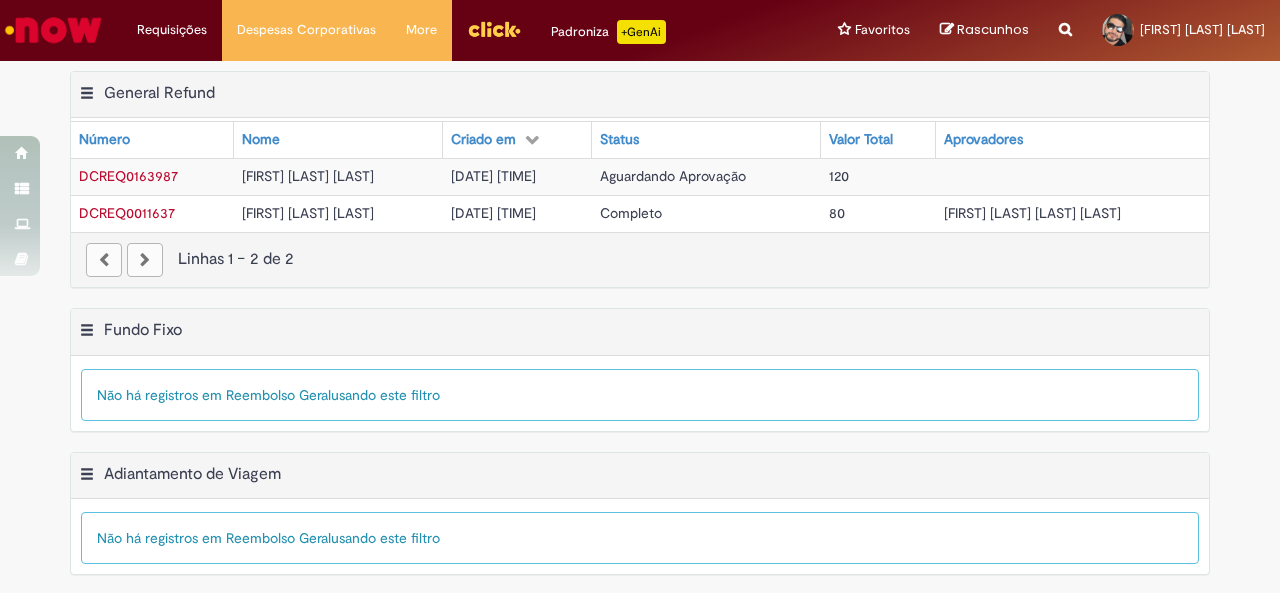 scroll, scrollTop: 0, scrollLeft: 0, axis: both 